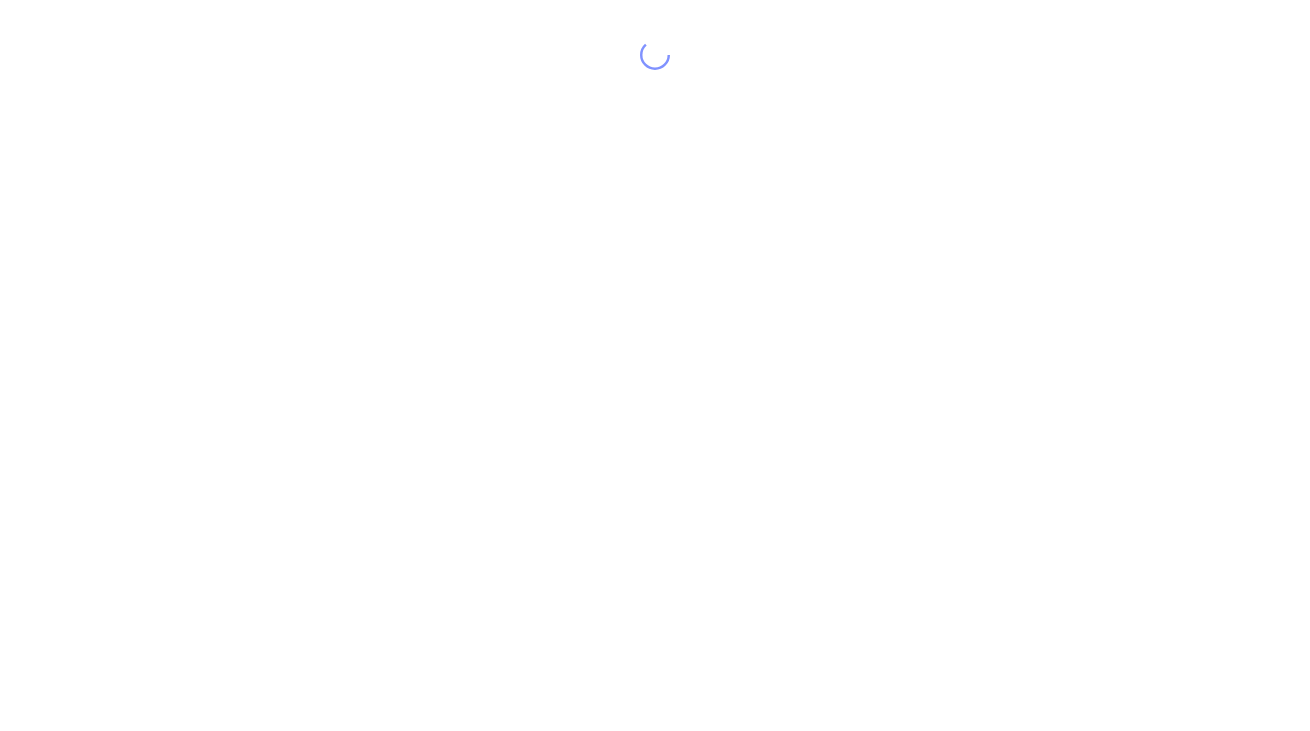 scroll, scrollTop: 0, scrollLeft: 0, axis: both 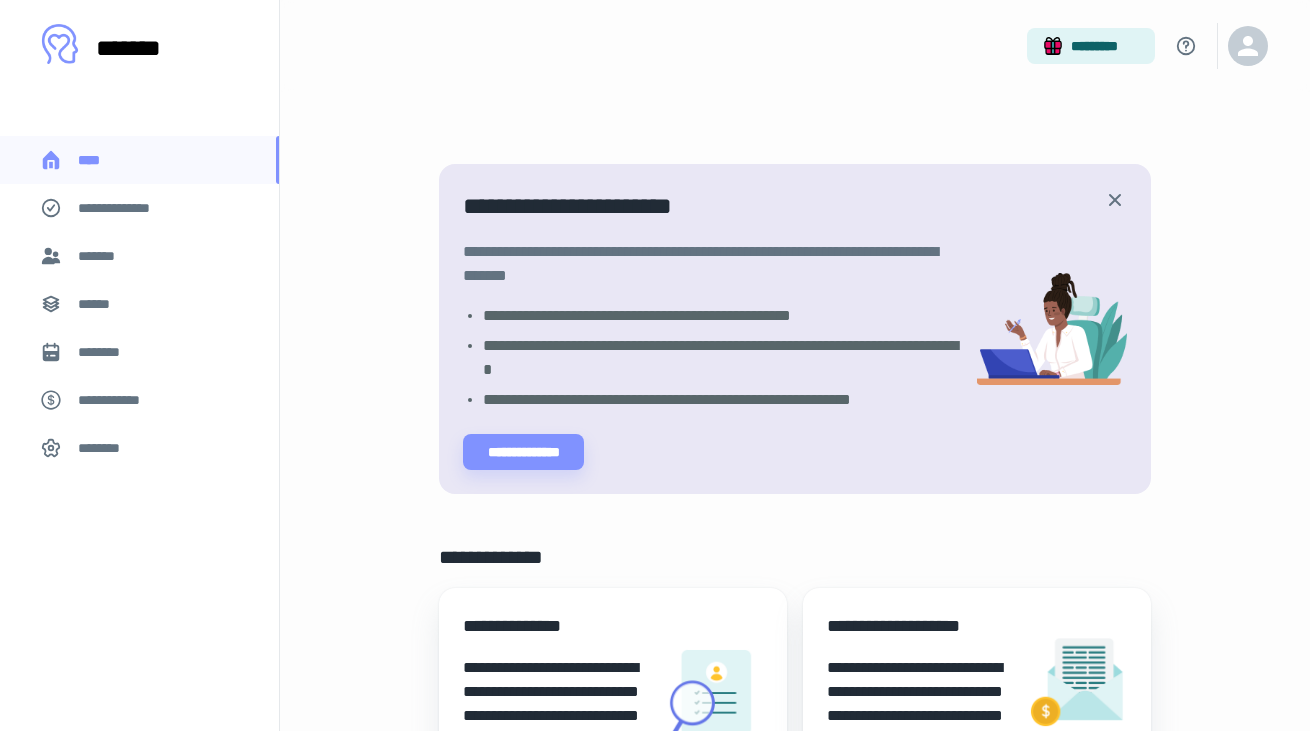 click on "**********" at bounding box center [127, 208] 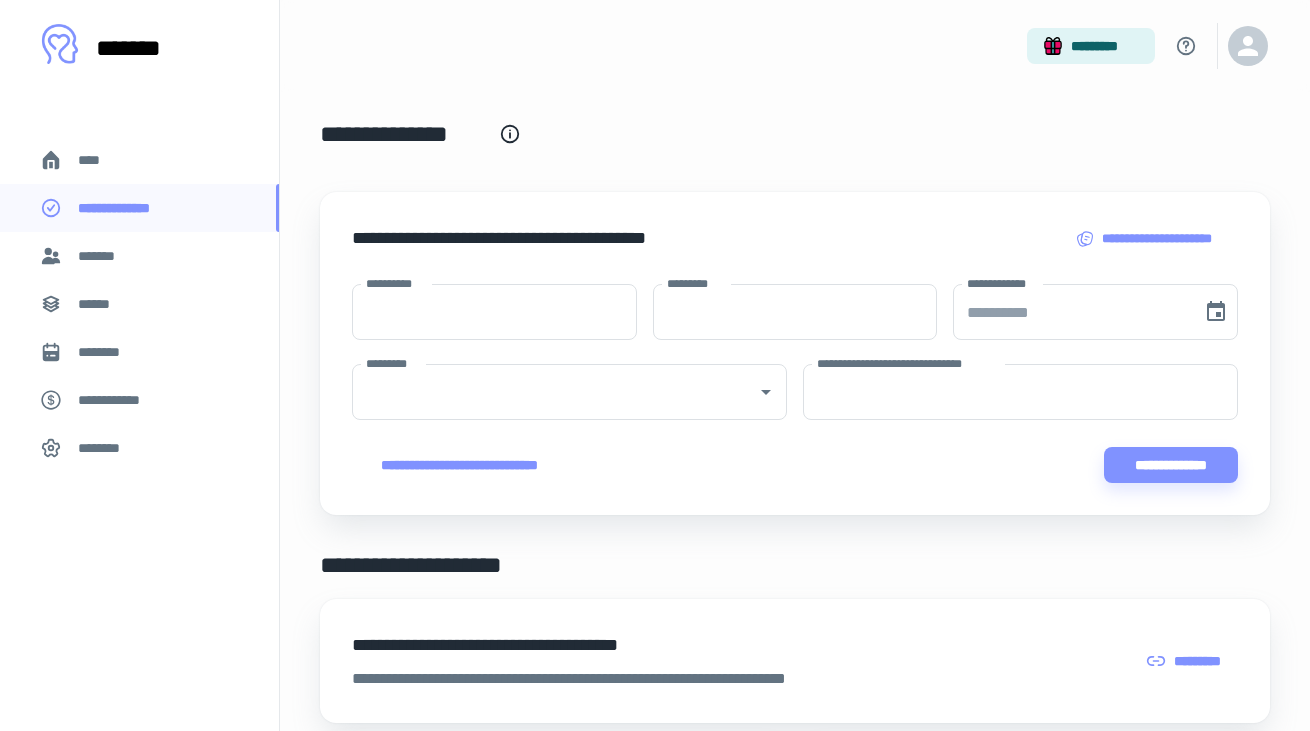 scroll, scrollTop: 0, scrollLeft: 0, axis: both 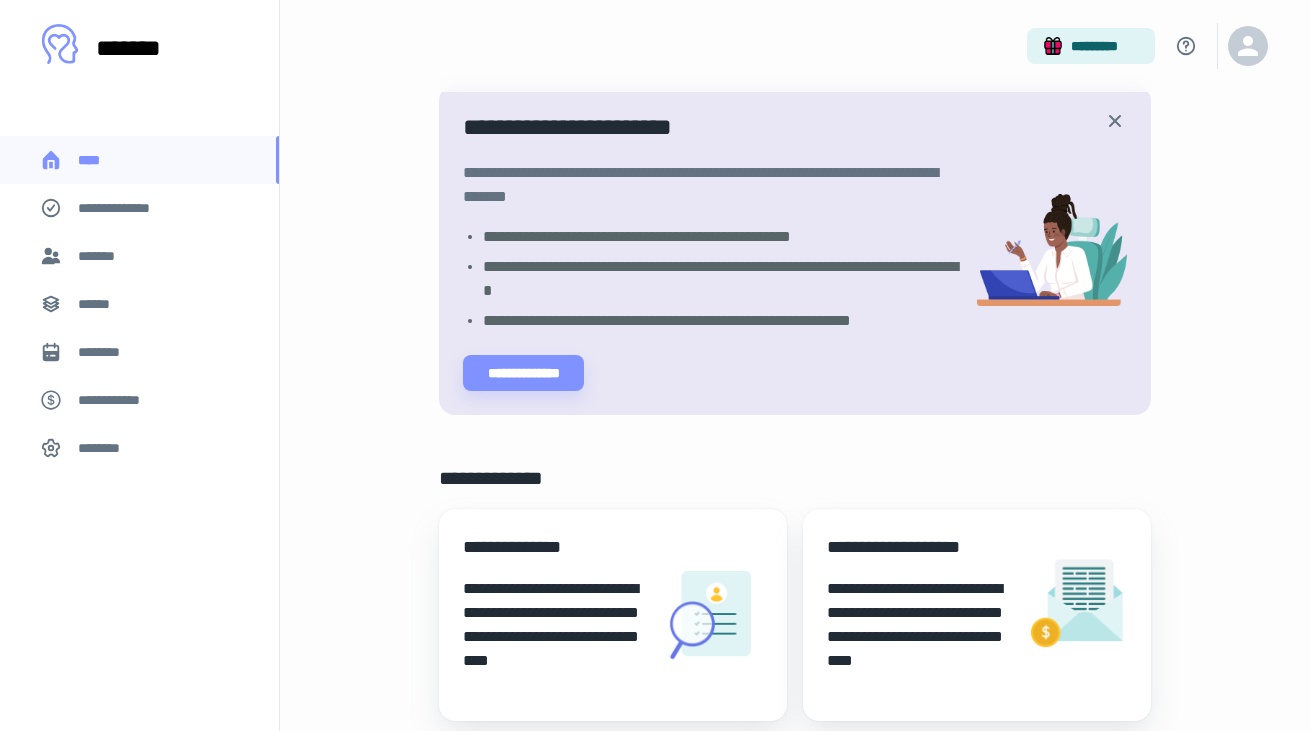 click on "******" at bounding box center [100, 304] 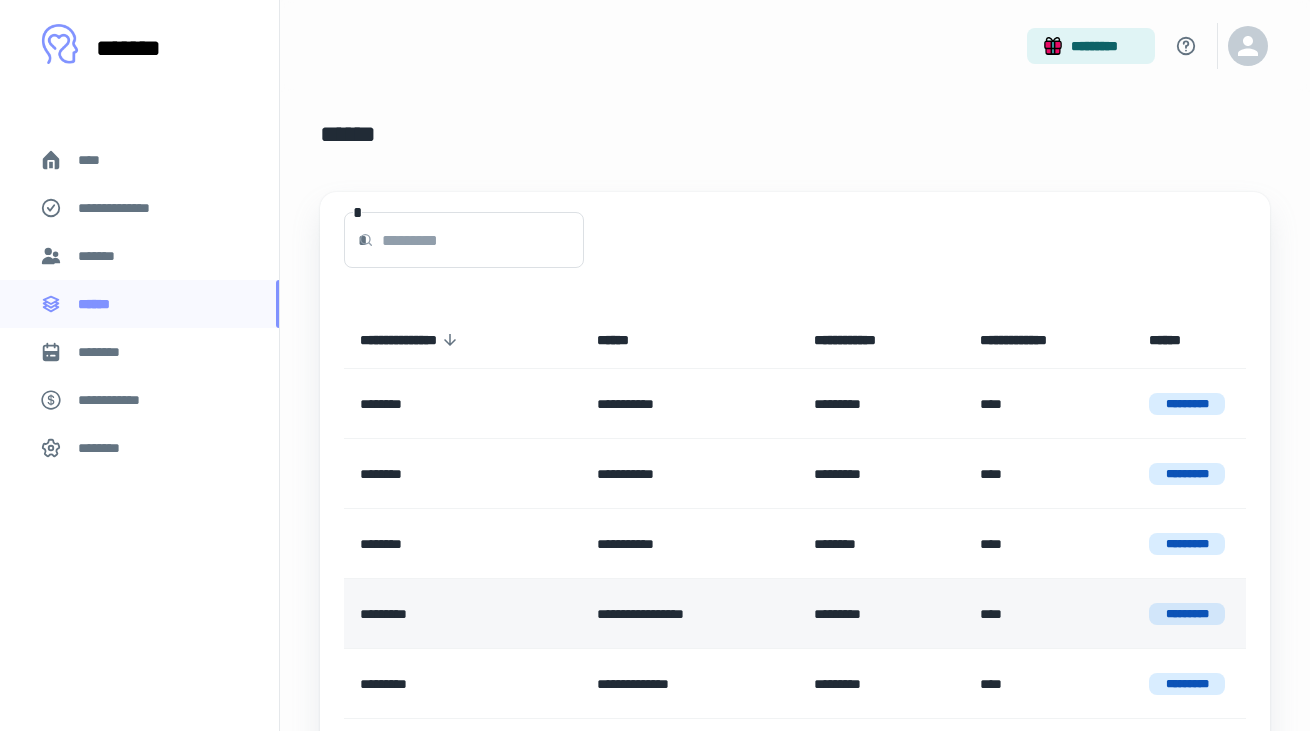 scroll, scrollTop: 7, scrollLeft: 0, axis: vertical 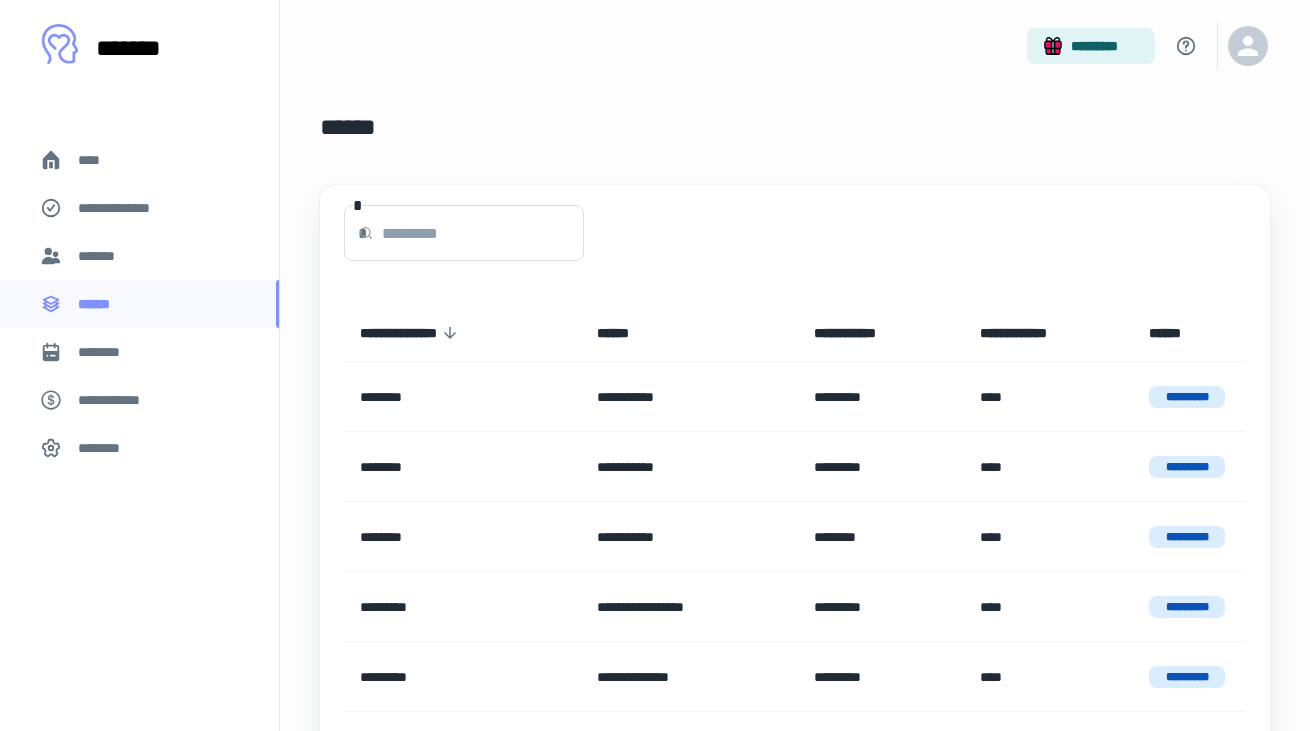 click on "*******" at bounding box center [101, 256] 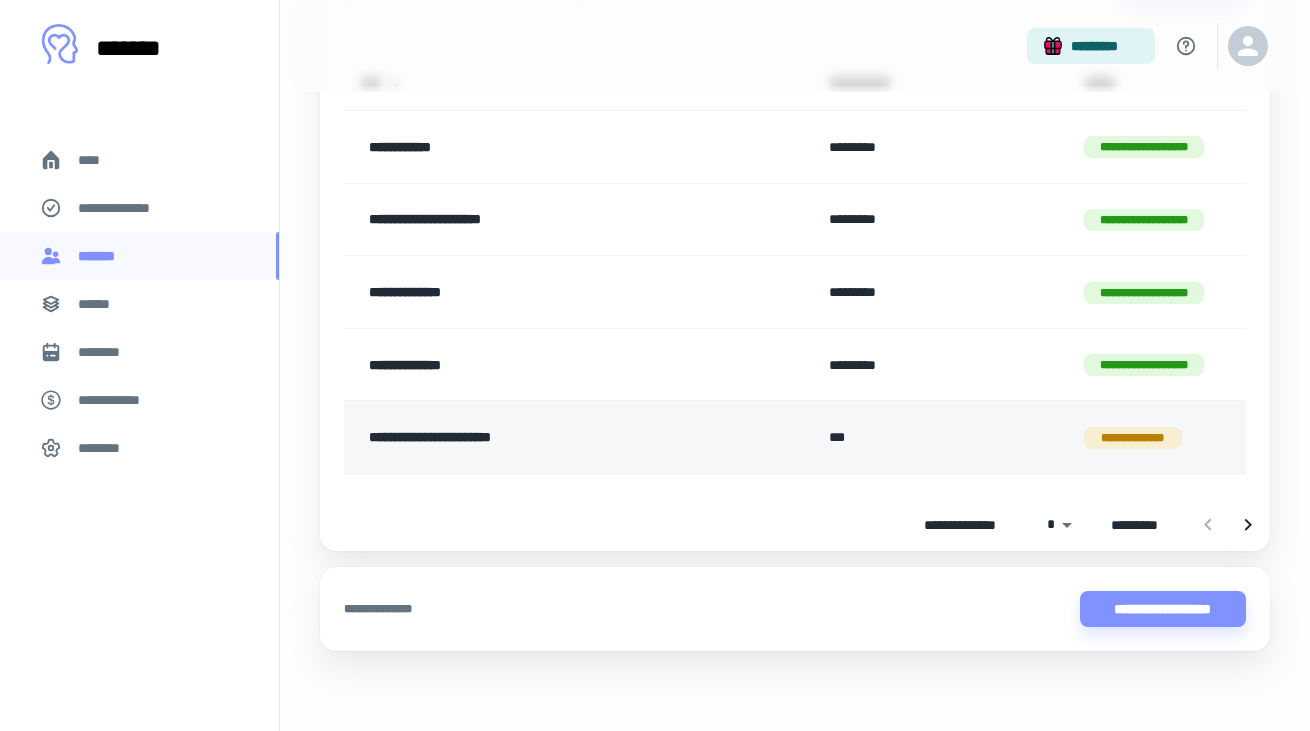 scroll, scrollTop: 258, scrollLeft: 0, axis: vertical 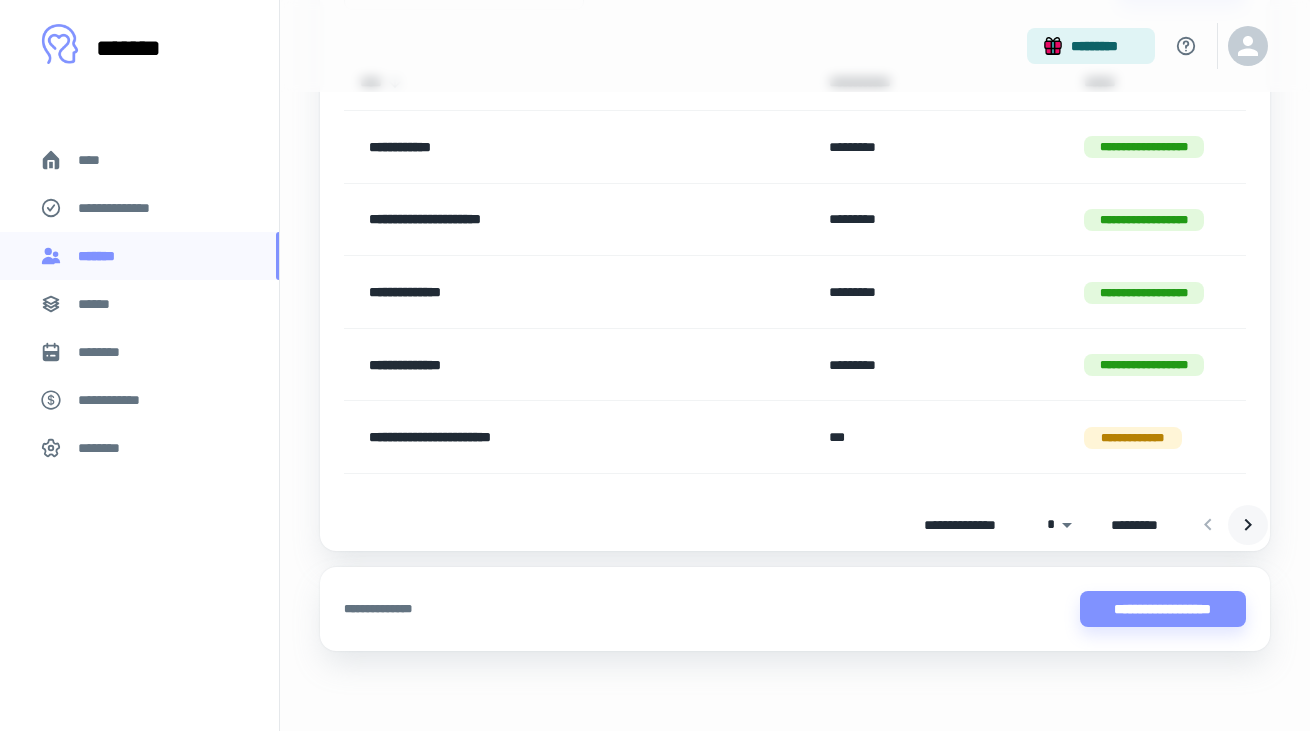 click 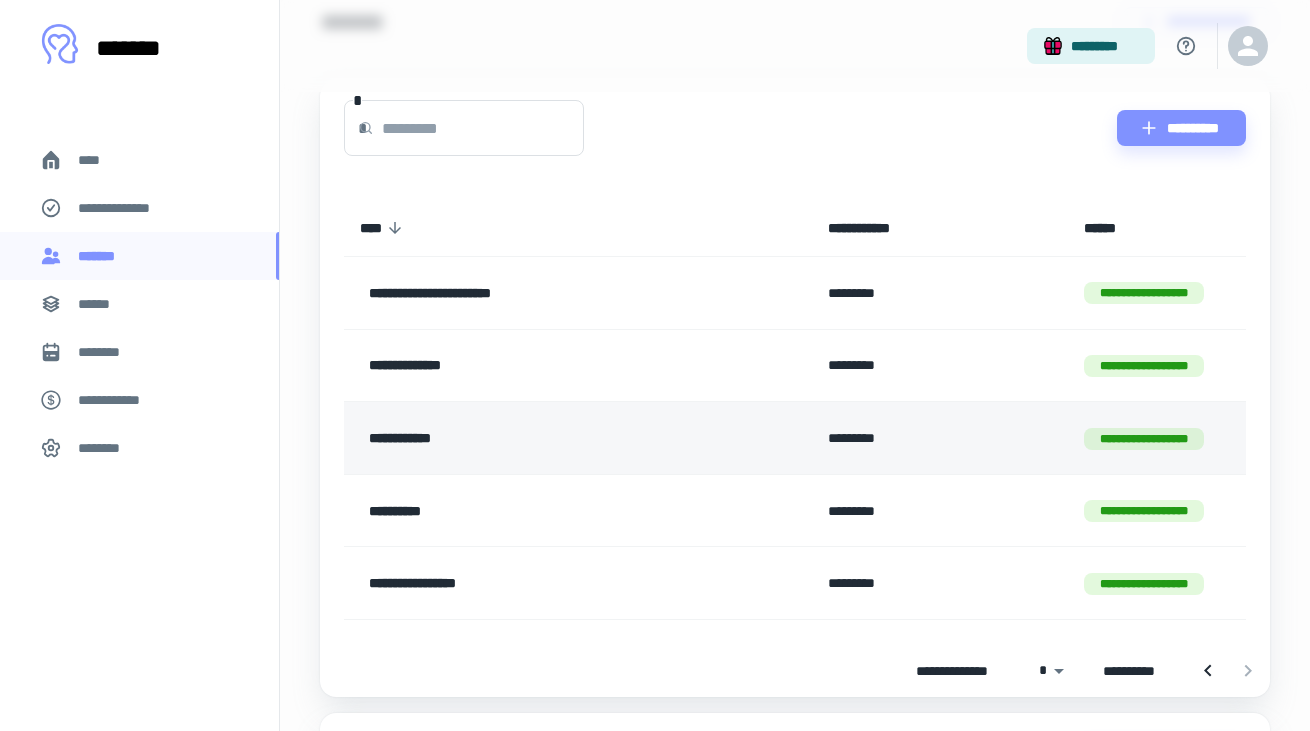scroll, scrollTop: 113, scrollLeft: 0, axis: vertical 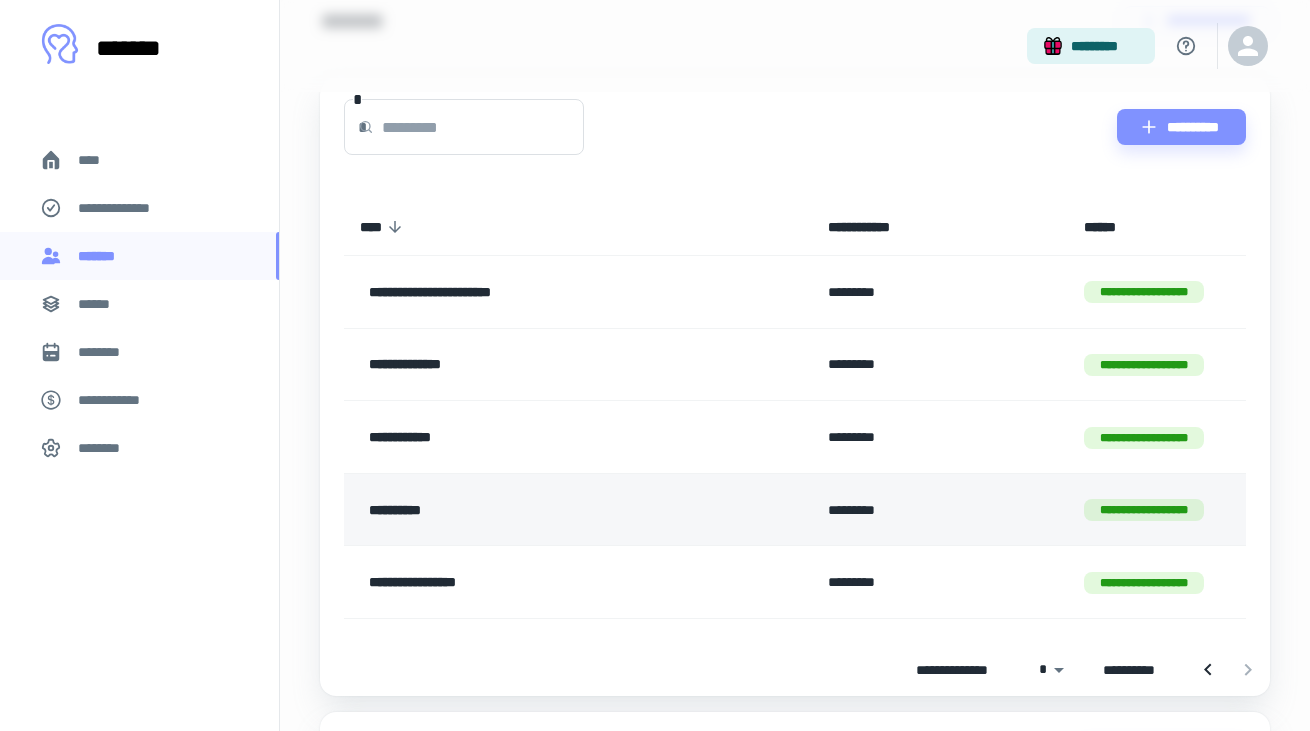 click on "**********" at bounding box center [543, 510] 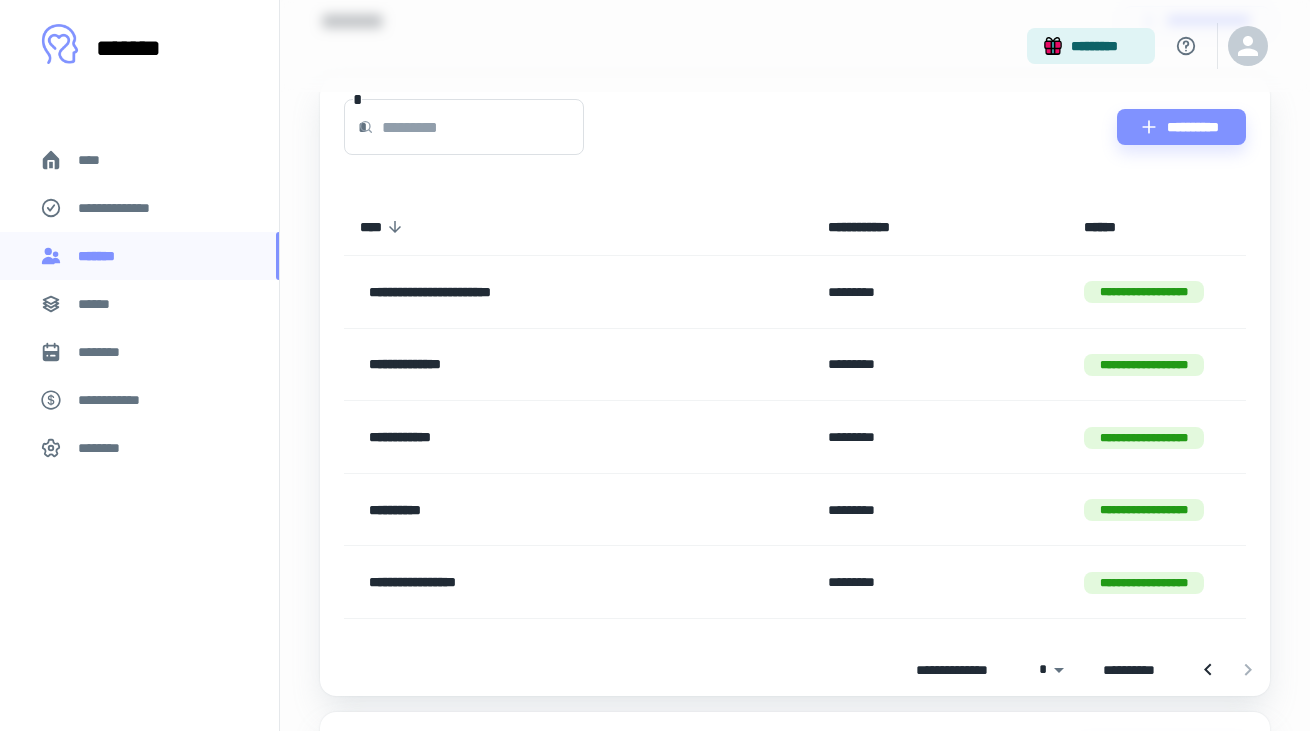 scroll, scrollTop: 0, scrollLeft: 0, axis: both 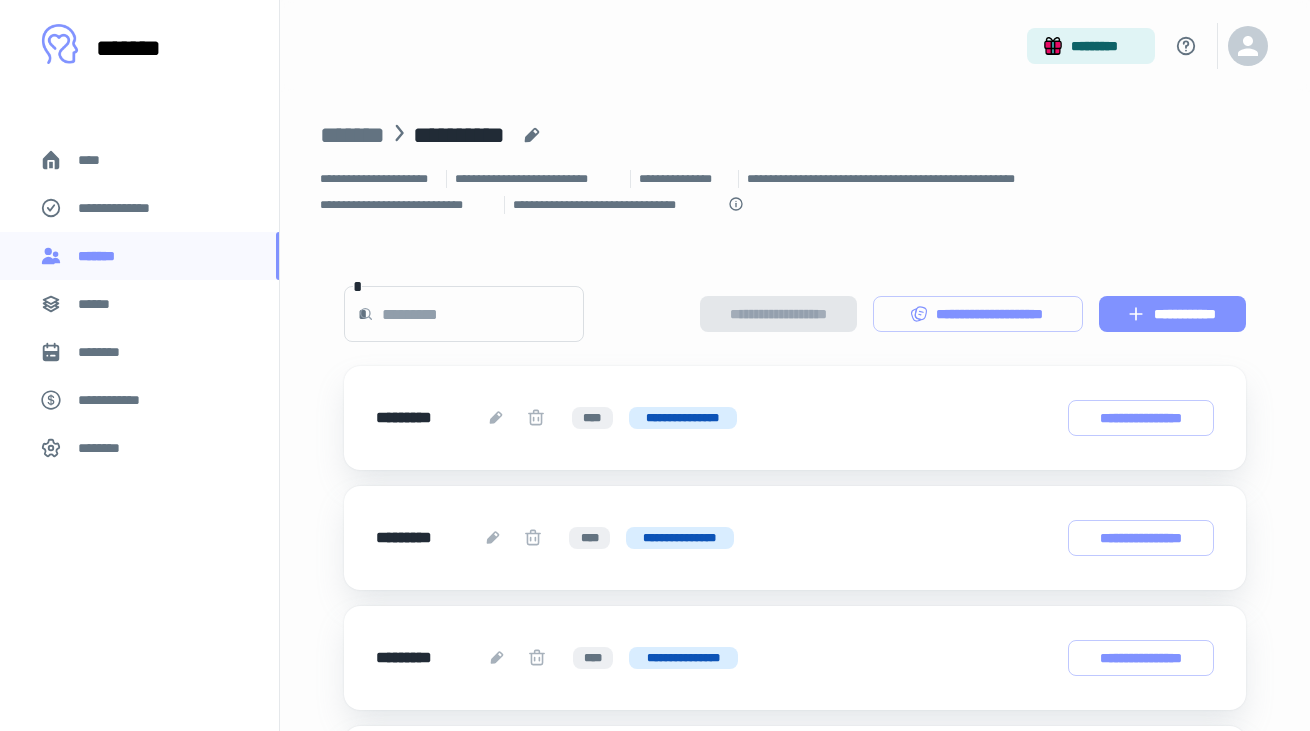 click on "**********" at bounding box center [1172, 314] 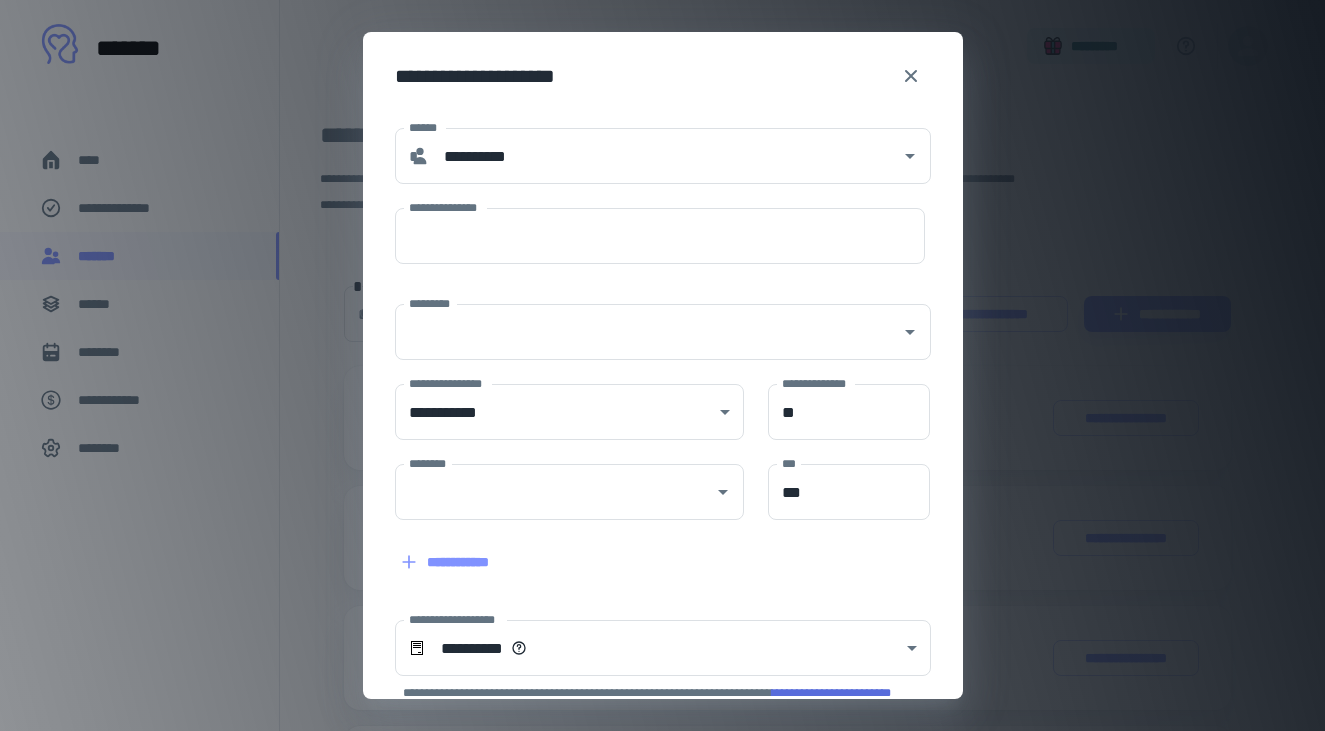 type on "**********" 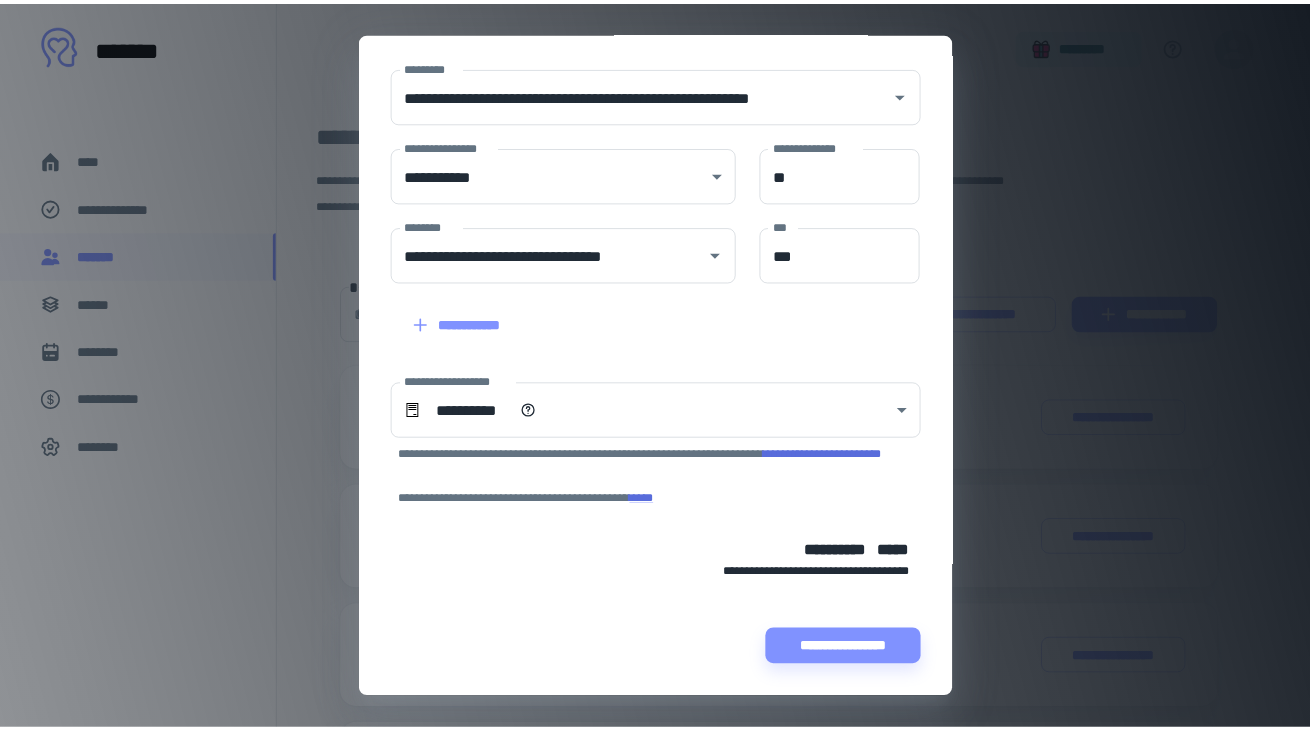 scroll, scrollTop: 237, scrollLeft: 0, axis: vertical 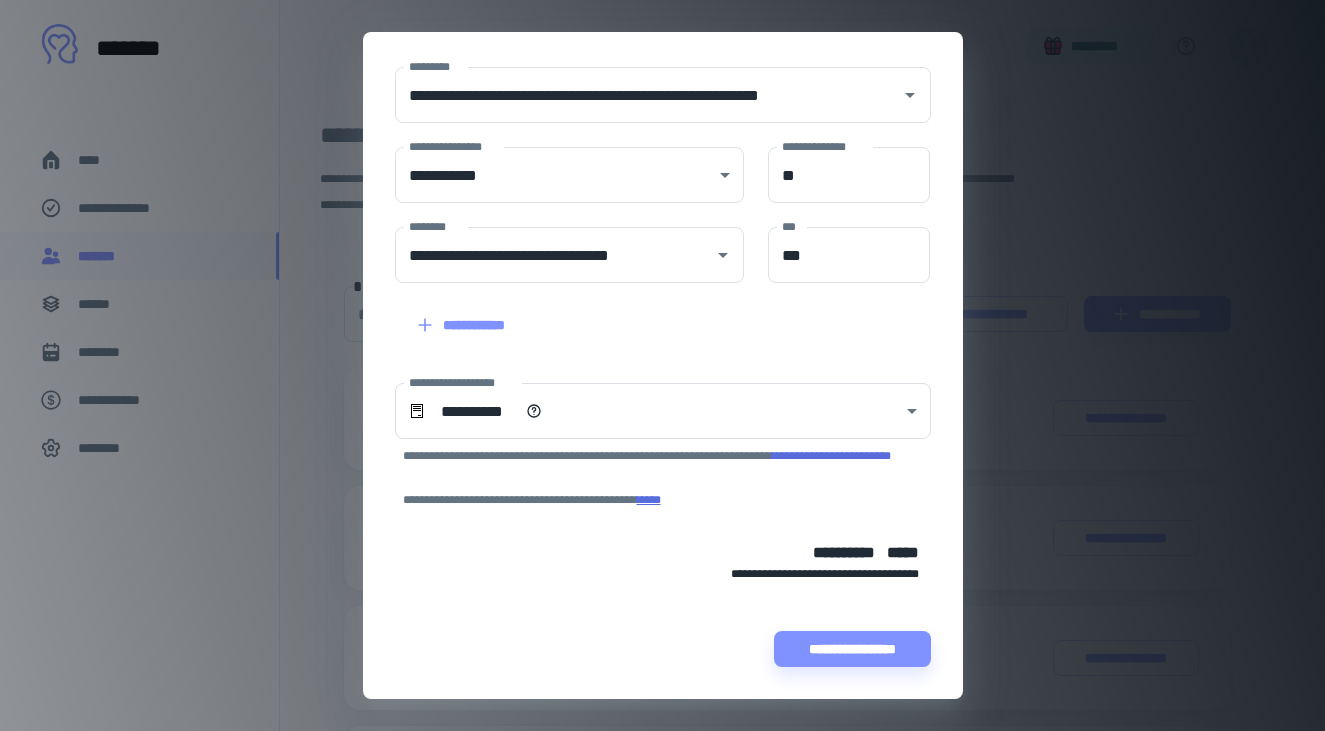 click on "****" at bounding box center (649, 500) 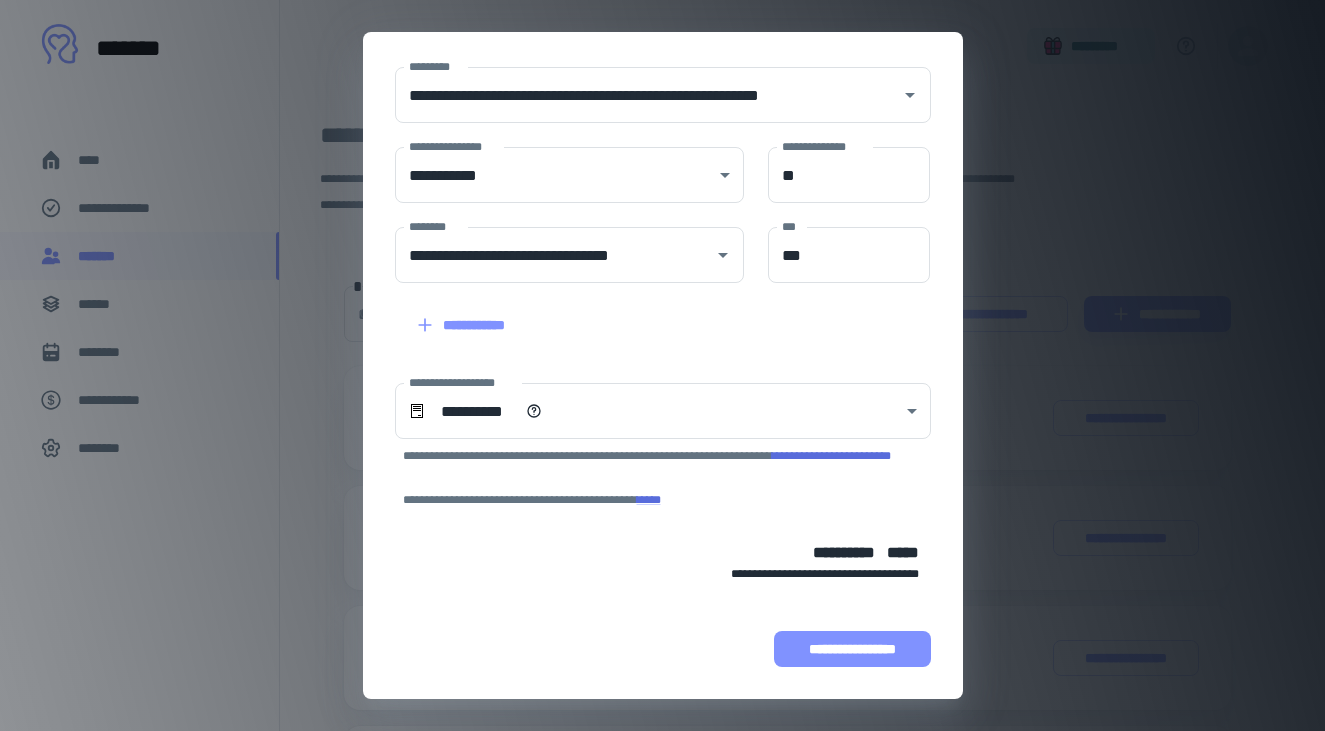click on "**********" at bounding box center (852, 649) 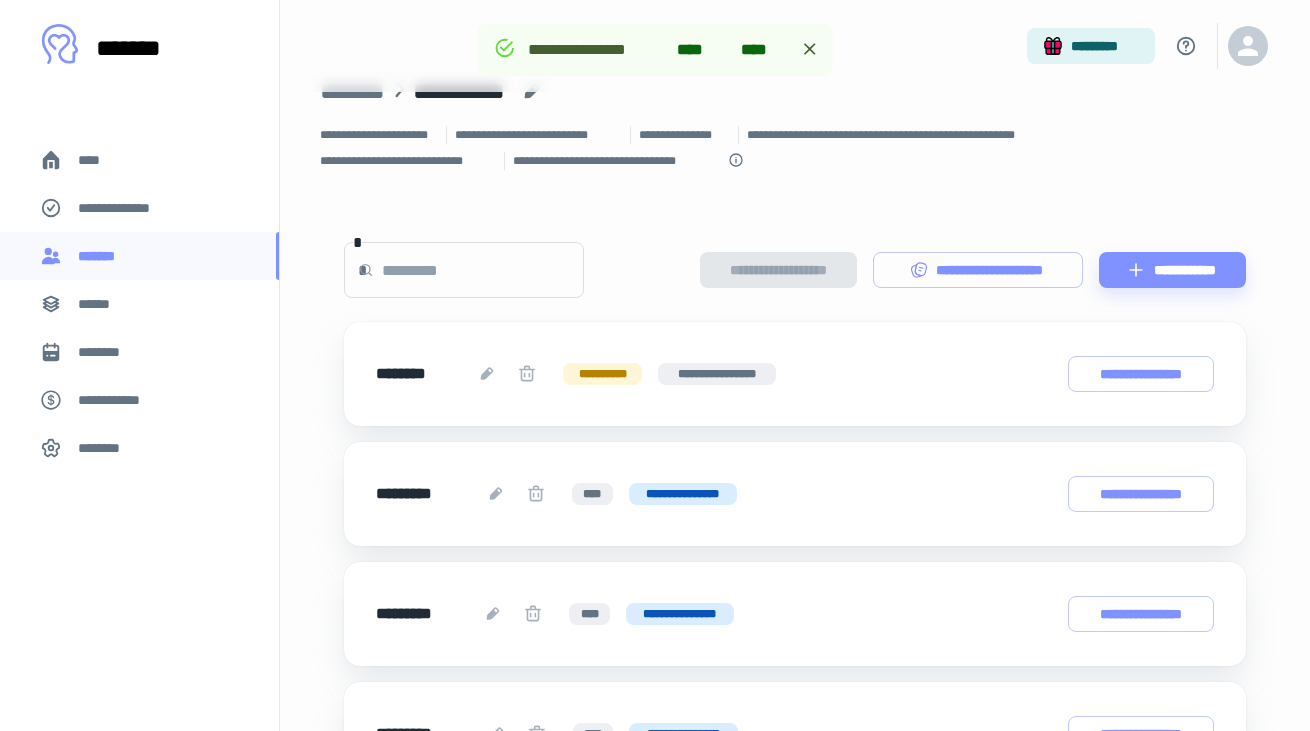 scroll, scrollTop: 35, scrollLeft: 0, axis: vertical 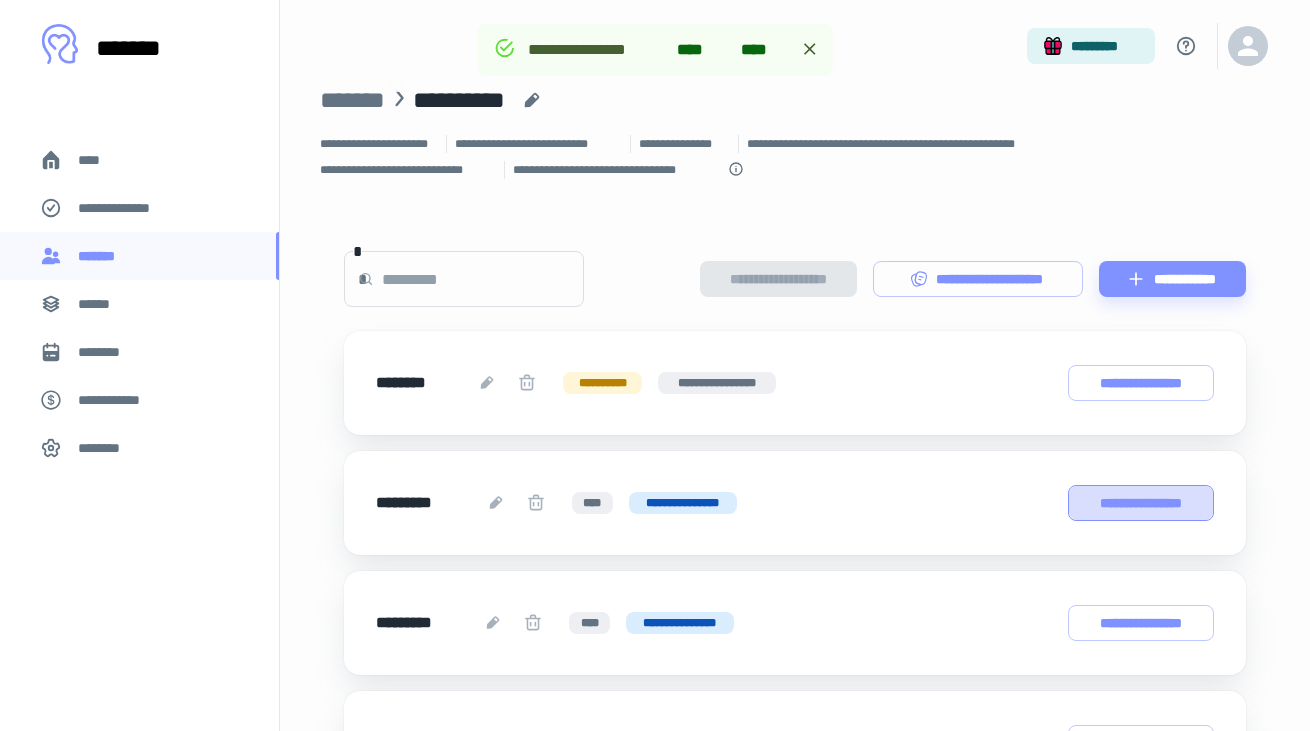 click on "**********" at bounding box center (1141, 503) 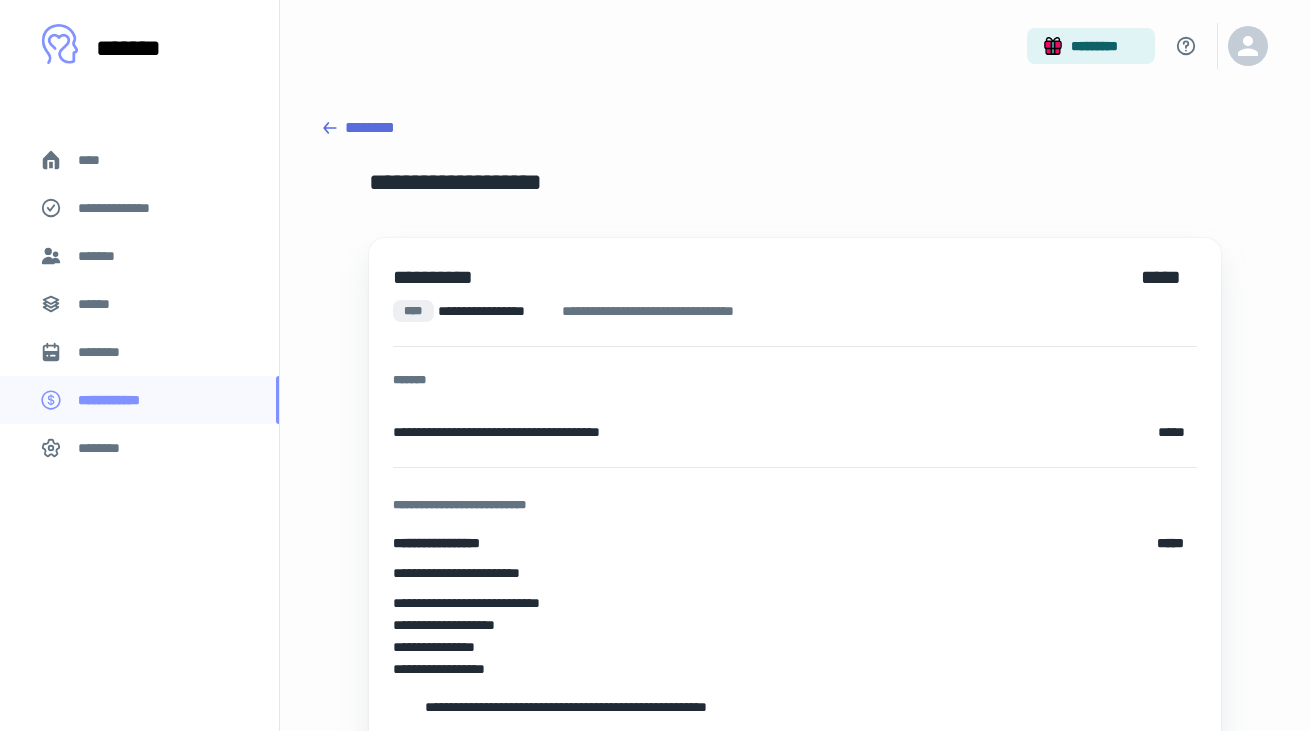 scroll, scrollTop: 0, scrollLeft: 0, axis: both 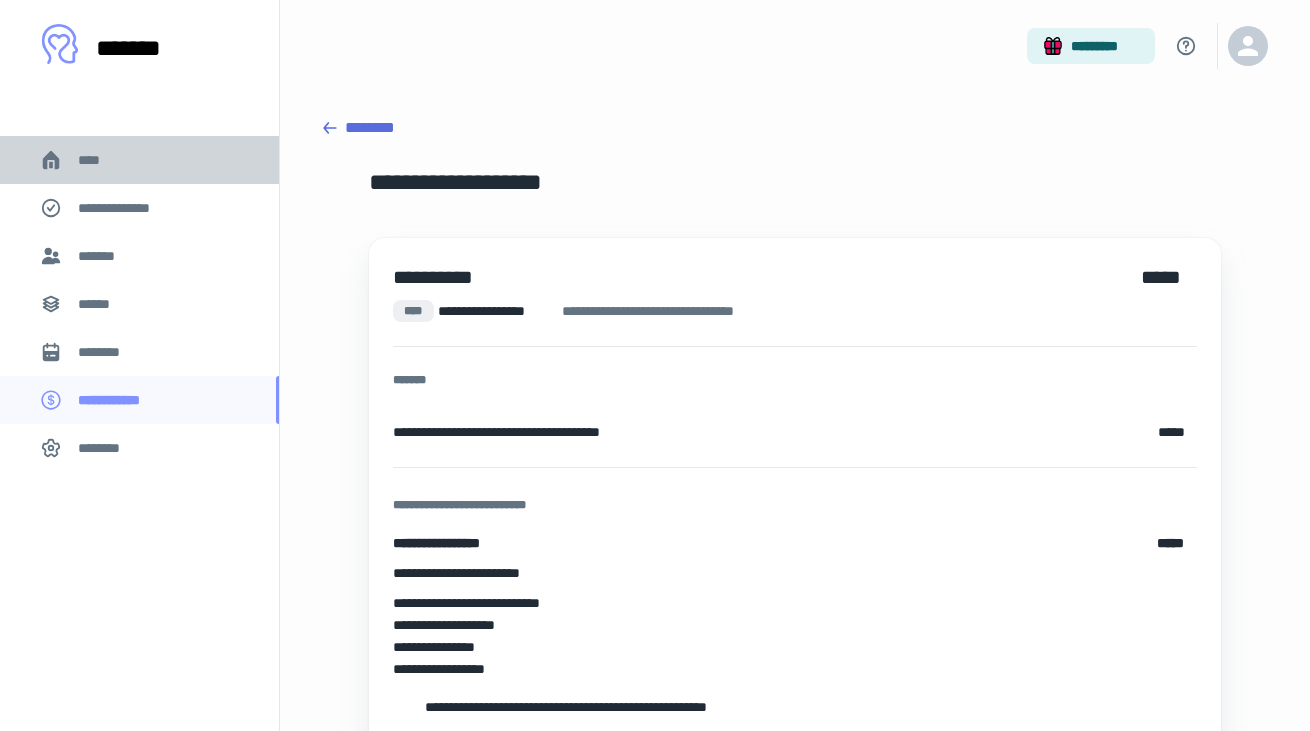 click on "****" at bounding box center (97, 160) 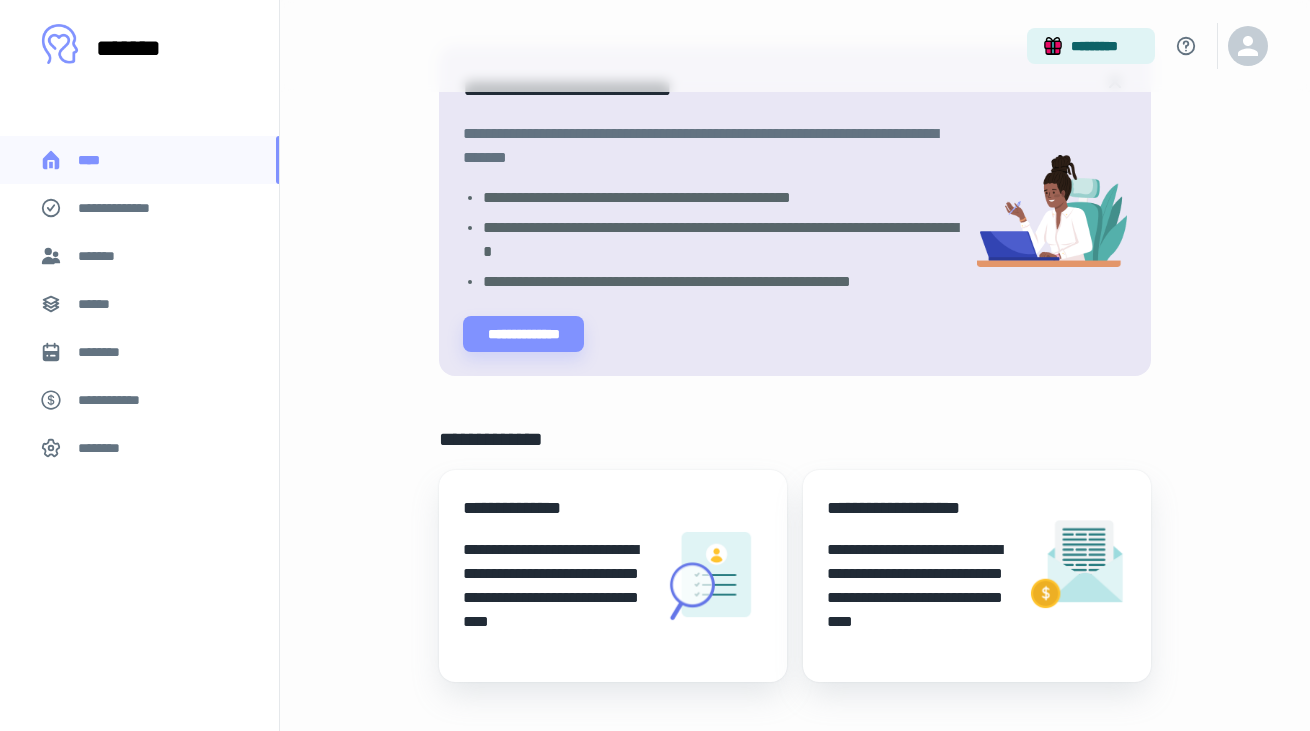 scroll, scrollTop: 229, scrollLeft: 0, axis: vertical 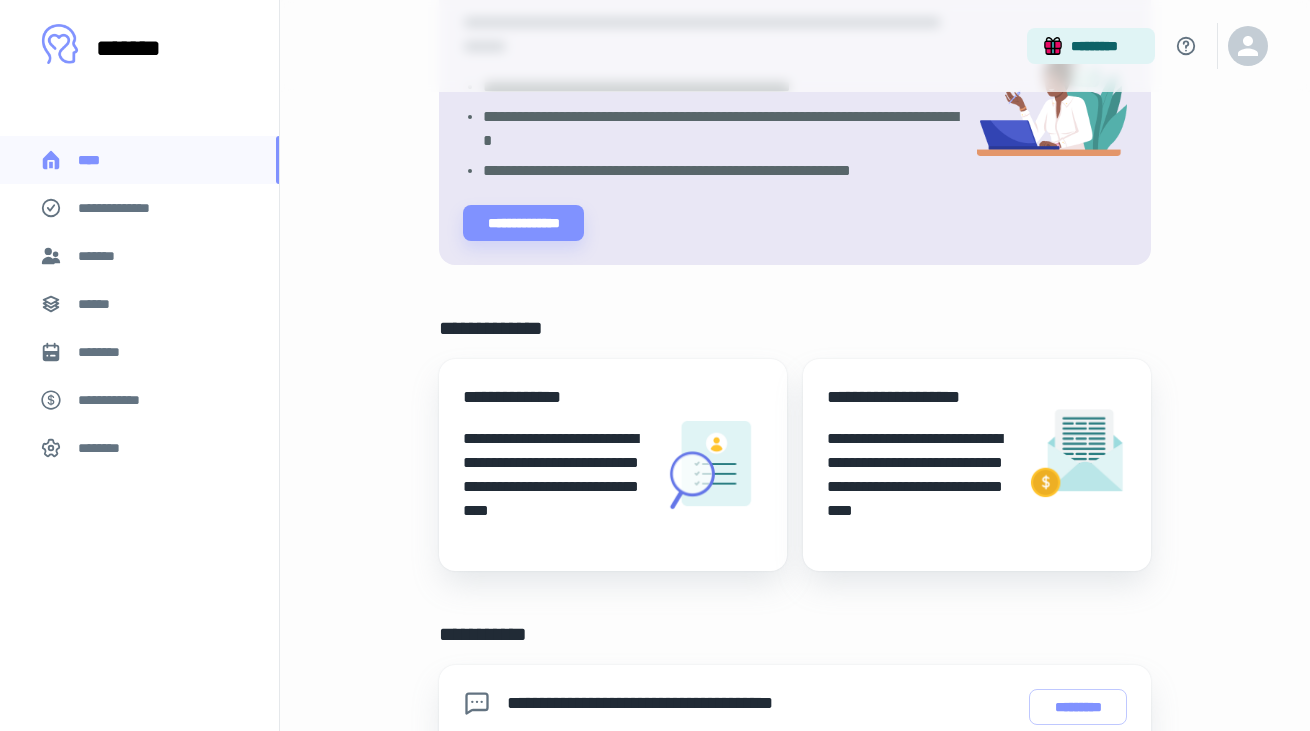 click on "**********" at bounding box center (127, 208) 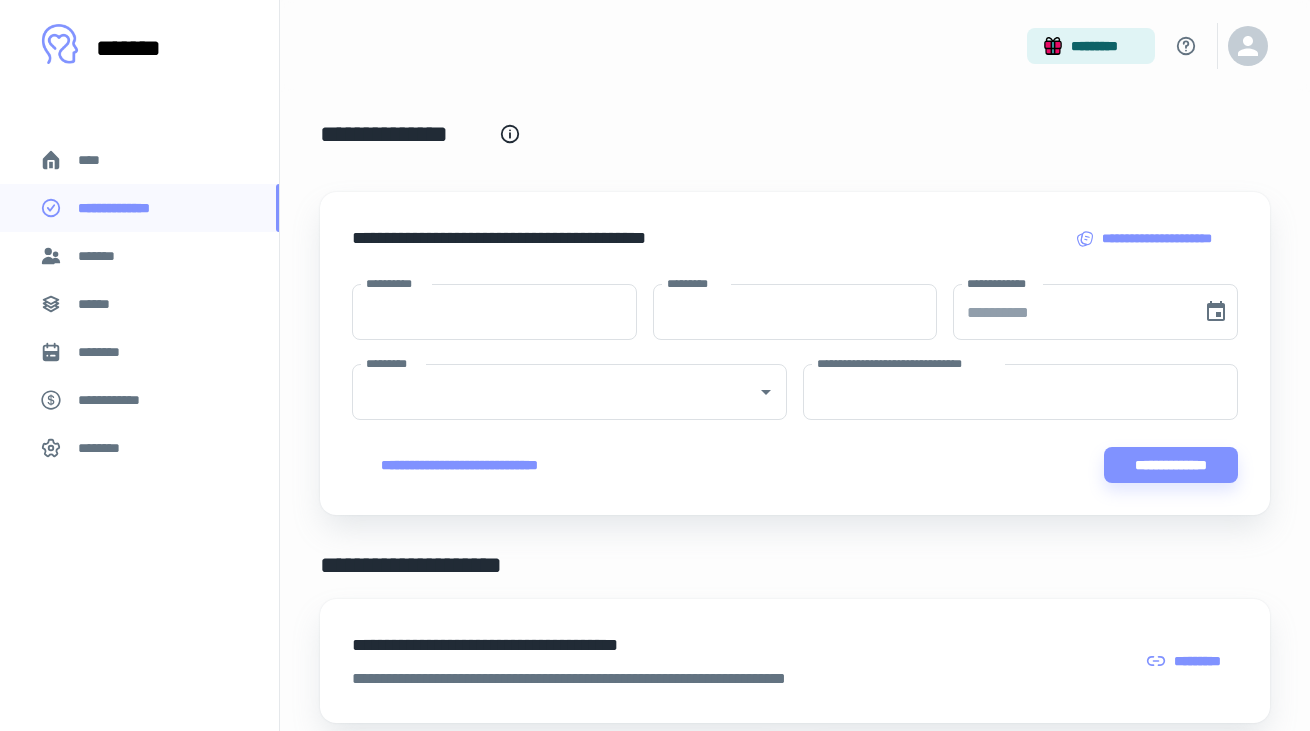 scroll, scrollTop: 76, scrollLeft: 0, axis: vertical 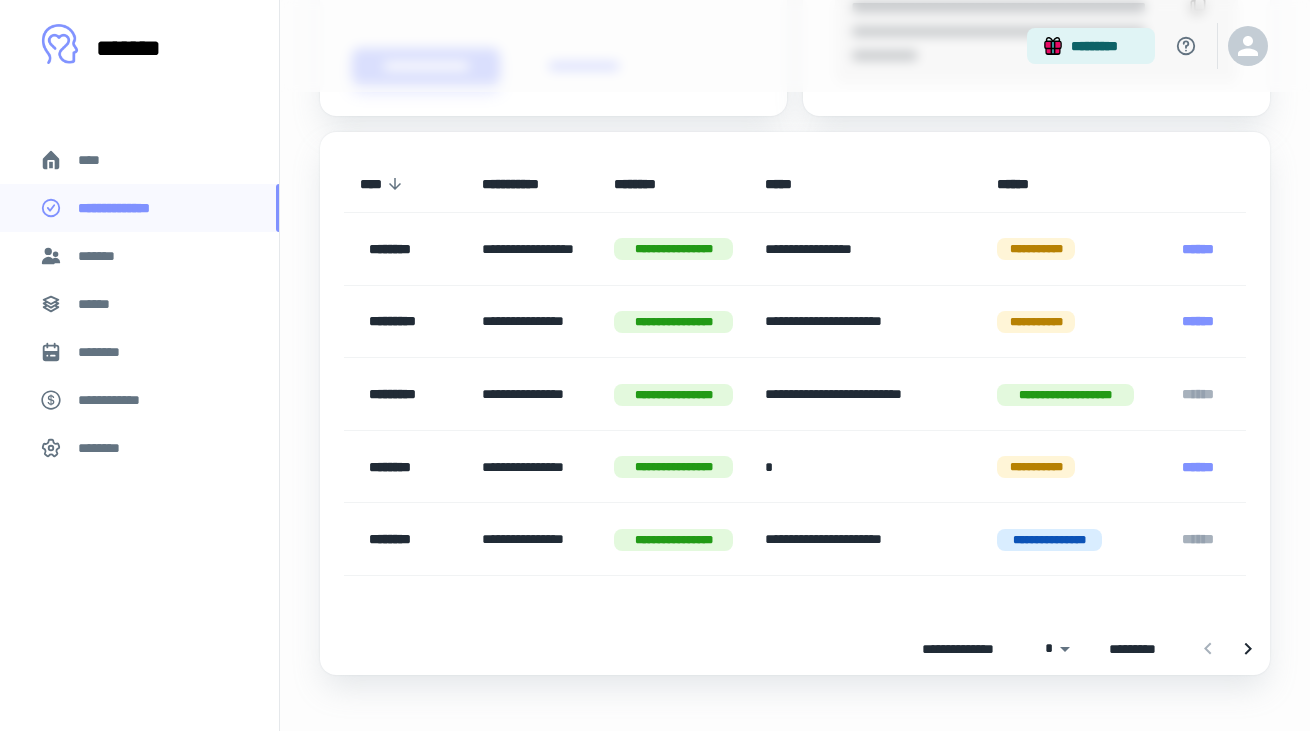 click on "*******" at bounding box center (139, 256) 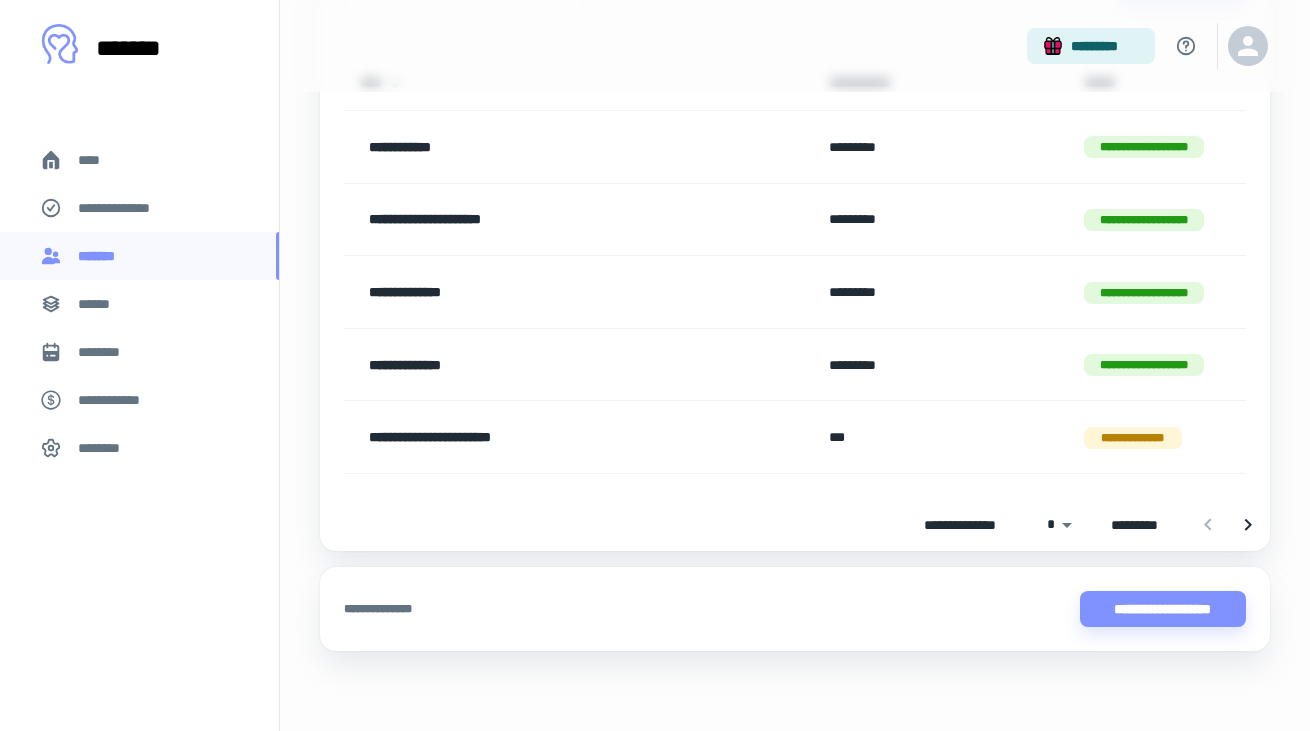 scroll, scrollTop: 258, scrollLeft: 0, axis: vertical 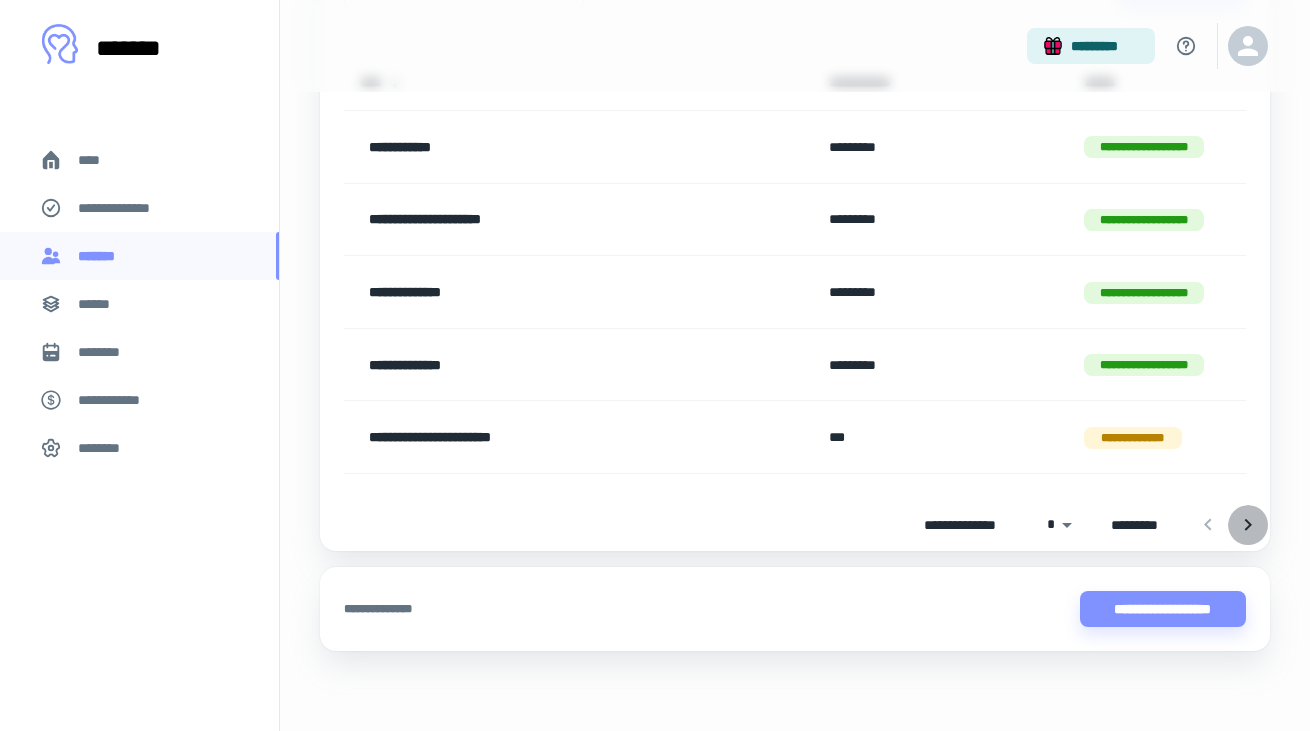 click 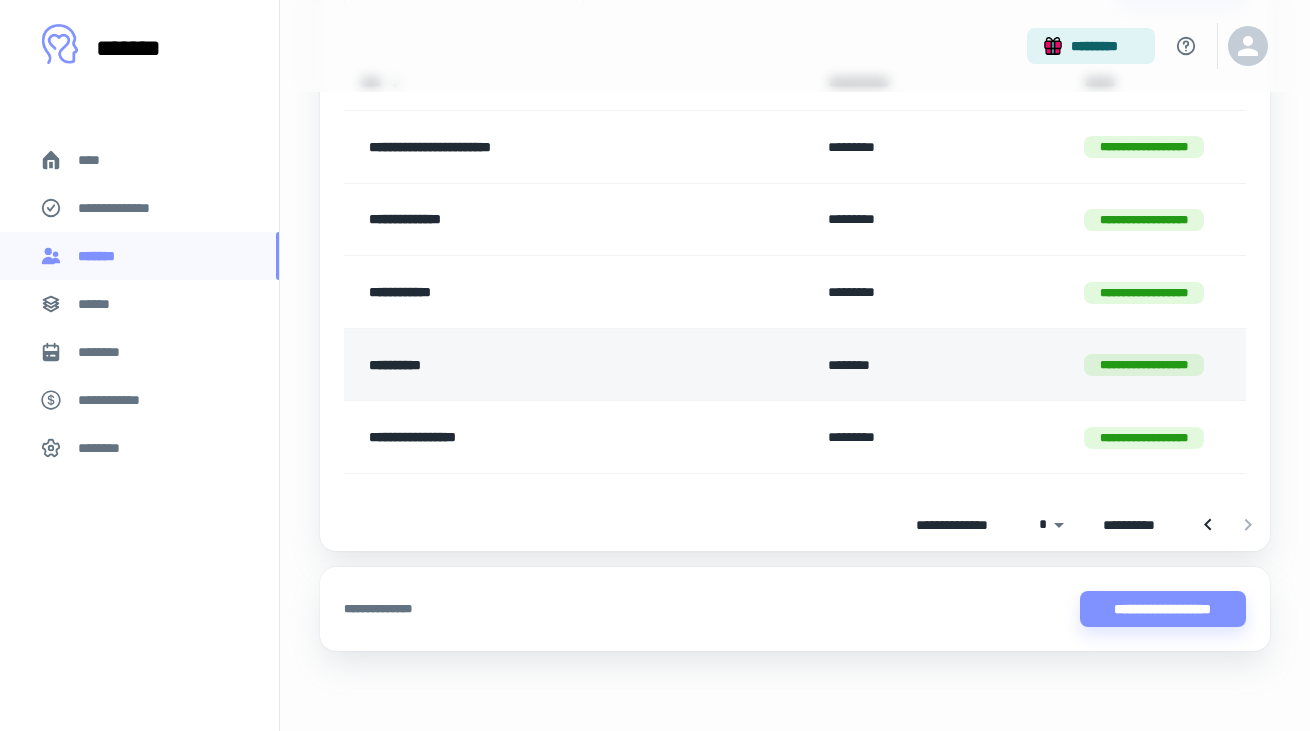 click on "**********" at bounding box center [543, 365] 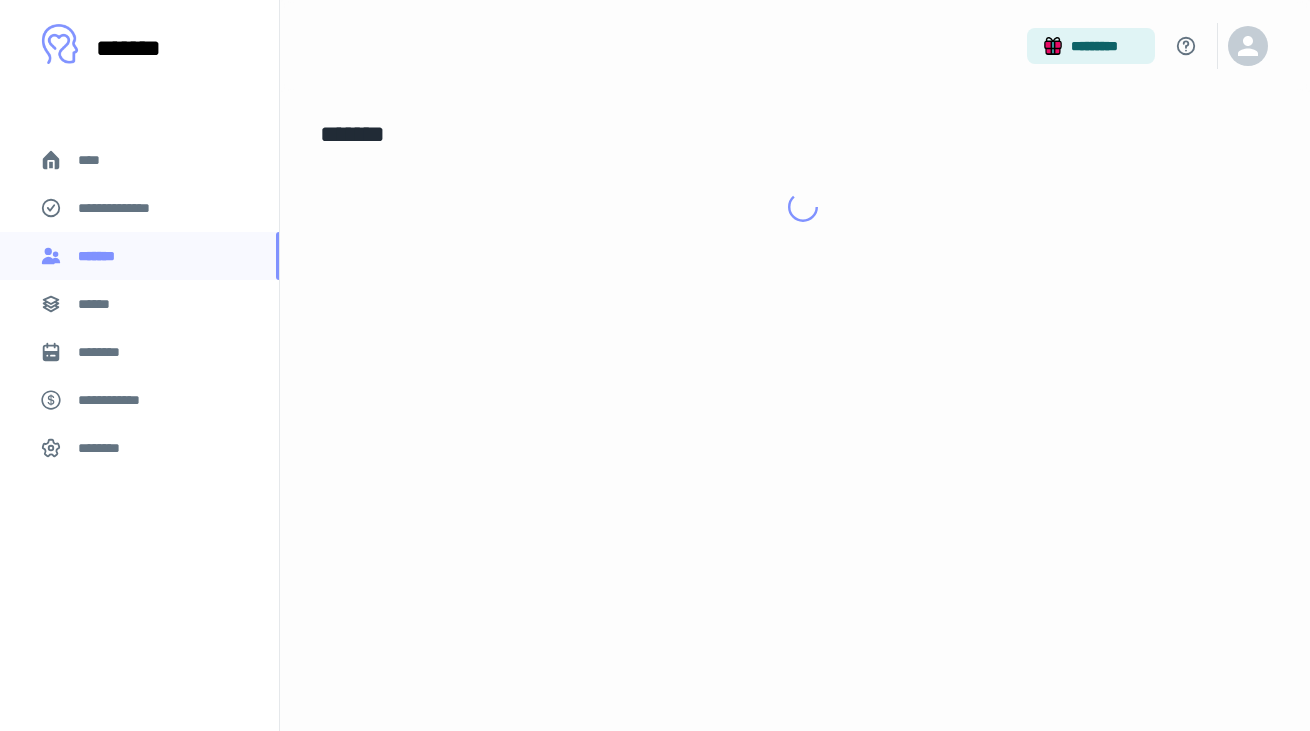 scroll, scrollTop: 0, scrollLeft: 0, axis: both 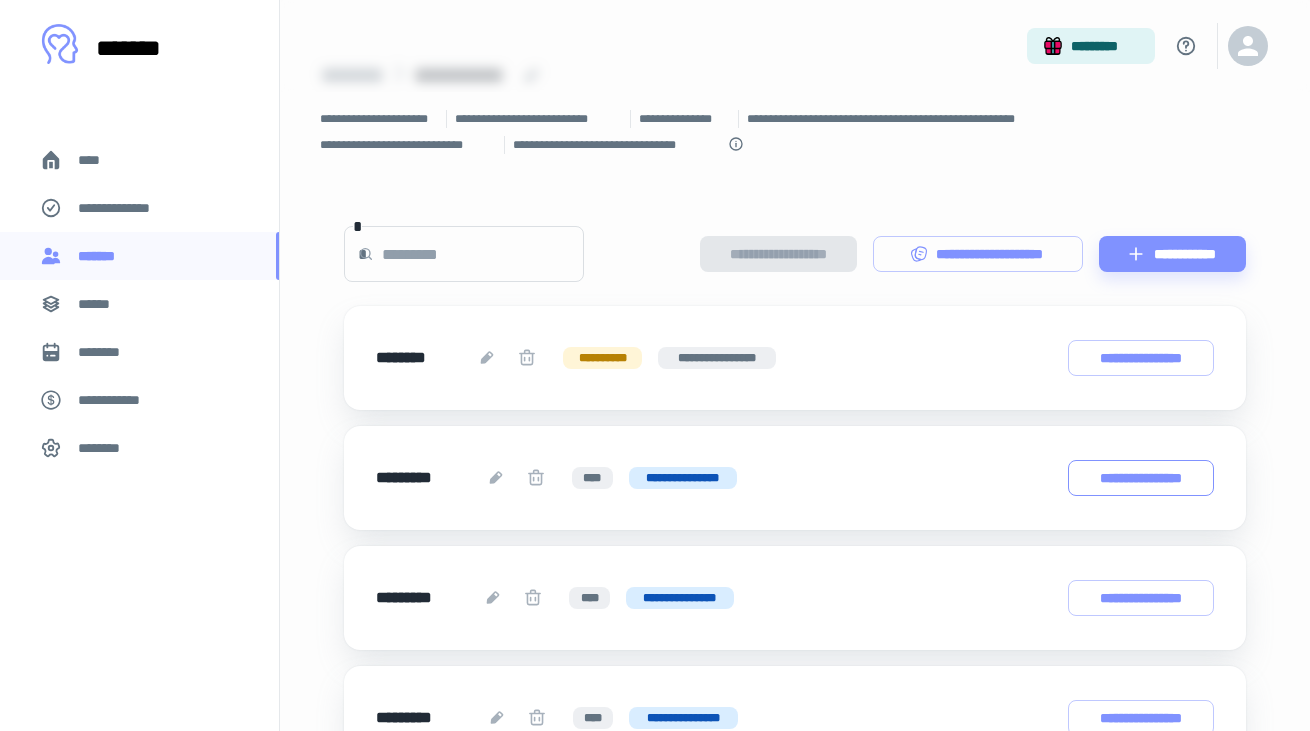 click on "**********" at bounding box center (1141, 478) 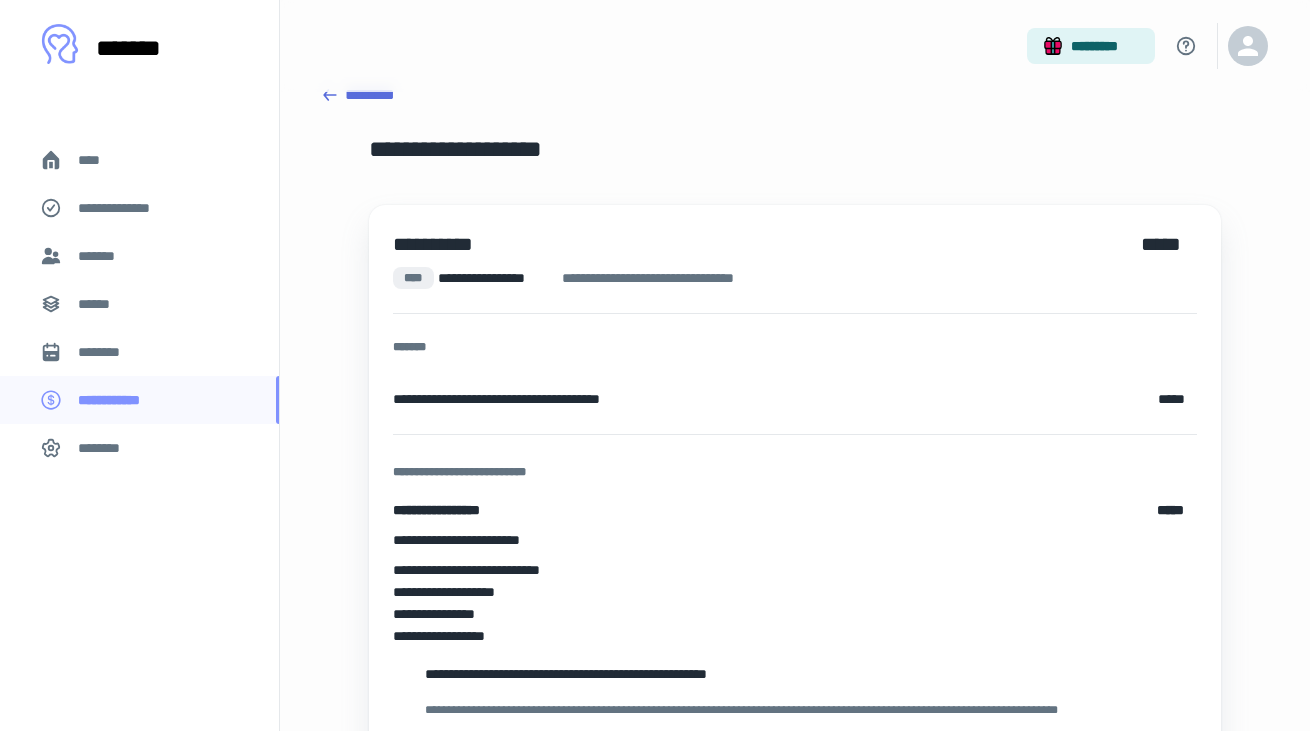 scroll, scrollTop: 34, scrollLeft: 0, axis: vertical 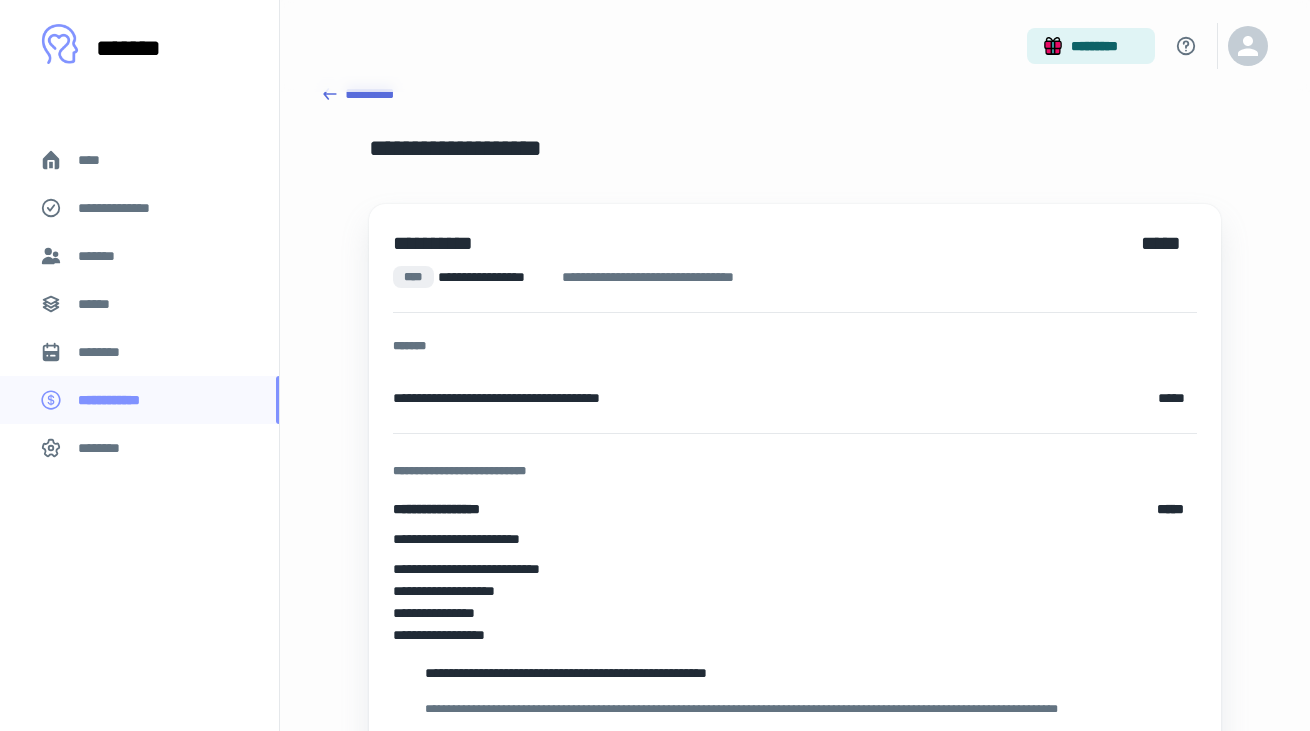 click on "*********" at bounding box center [795, 46] 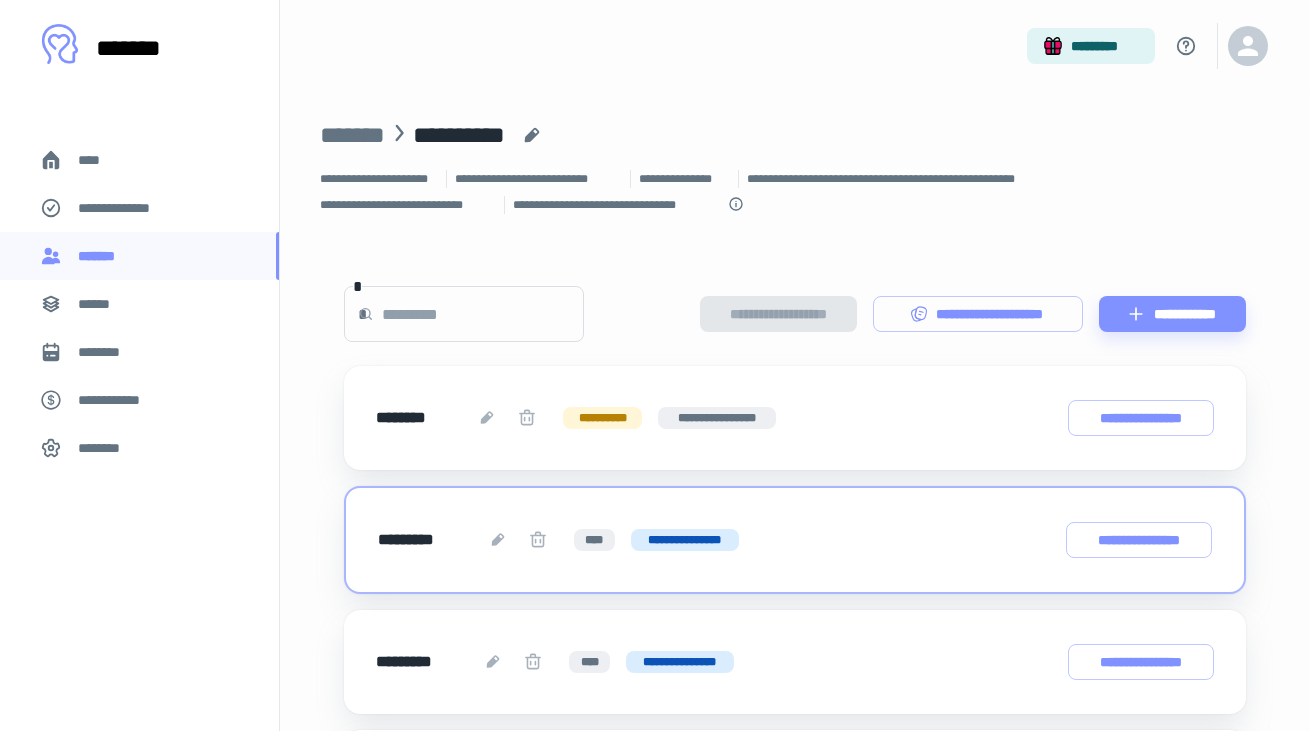 scroll, scrollTop: 0, scrollLeft: 0, axis: both 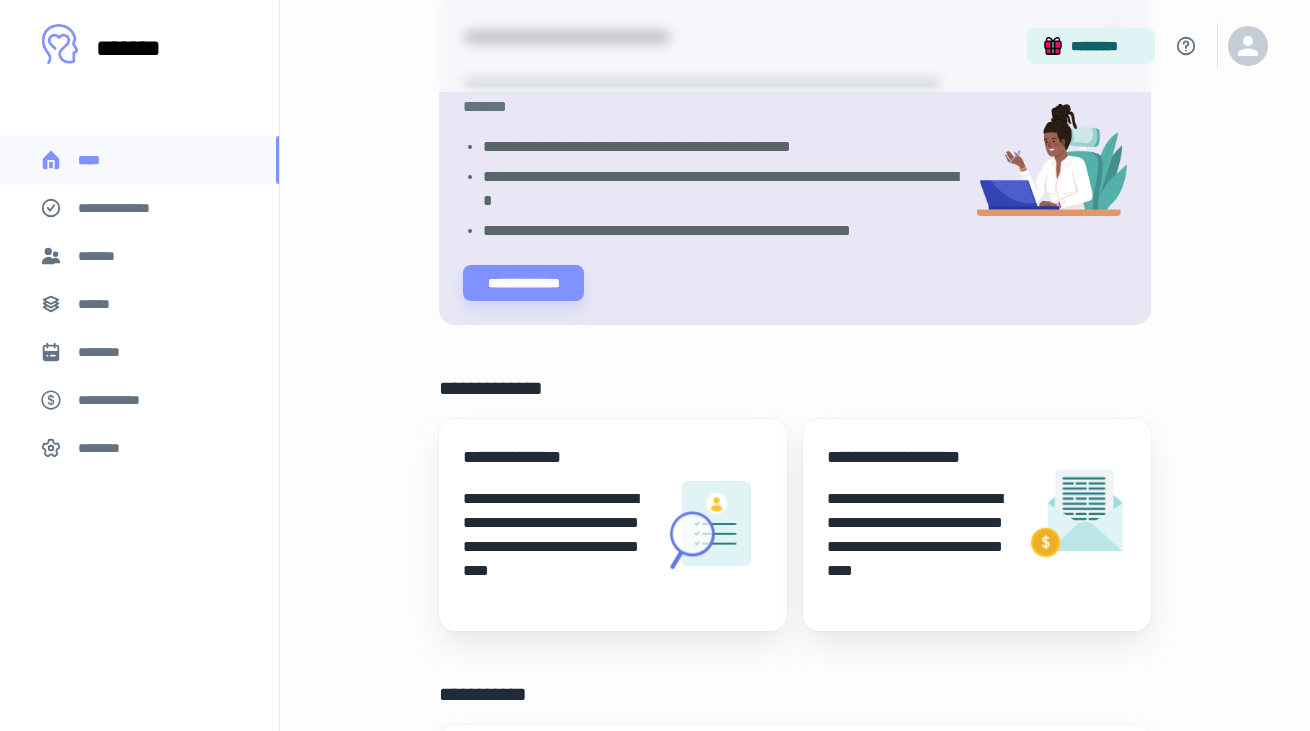 click on "*******" at bounding box center (139, 256) 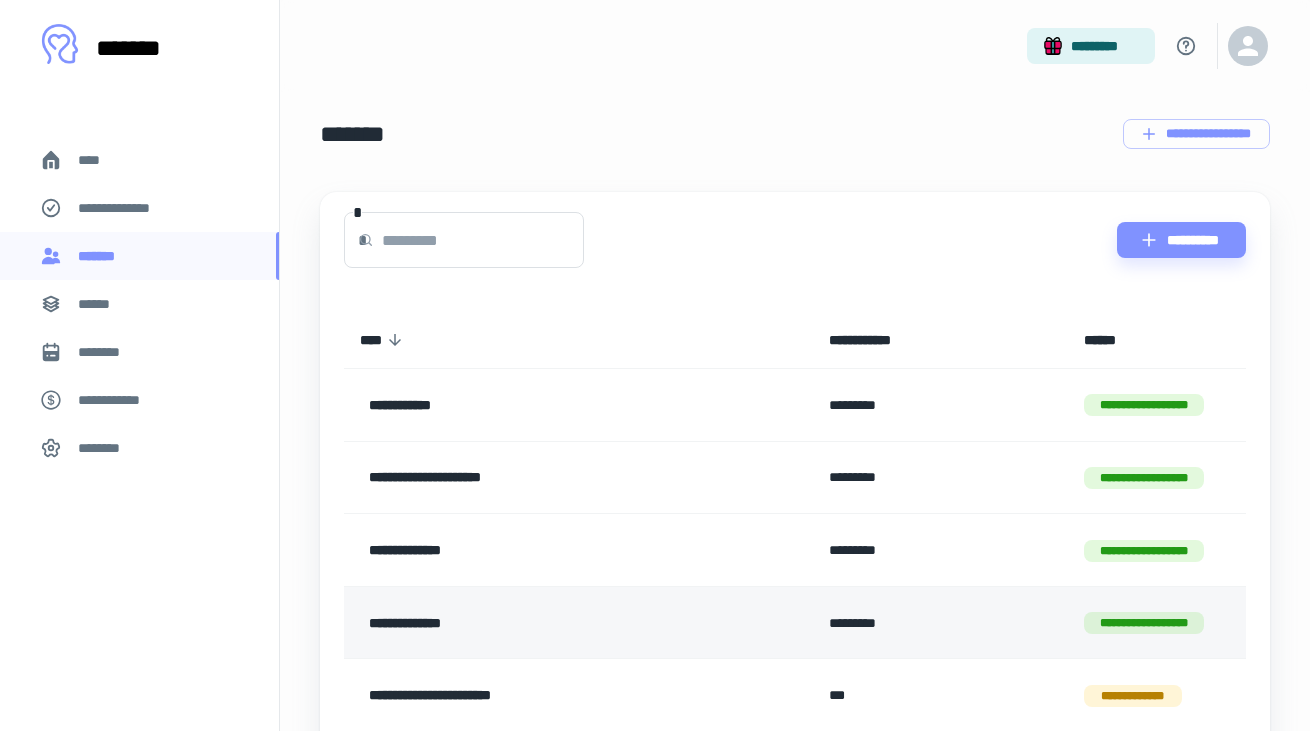 scroll, scrollTop: 13, scrollLeft: 0, axis: vertical 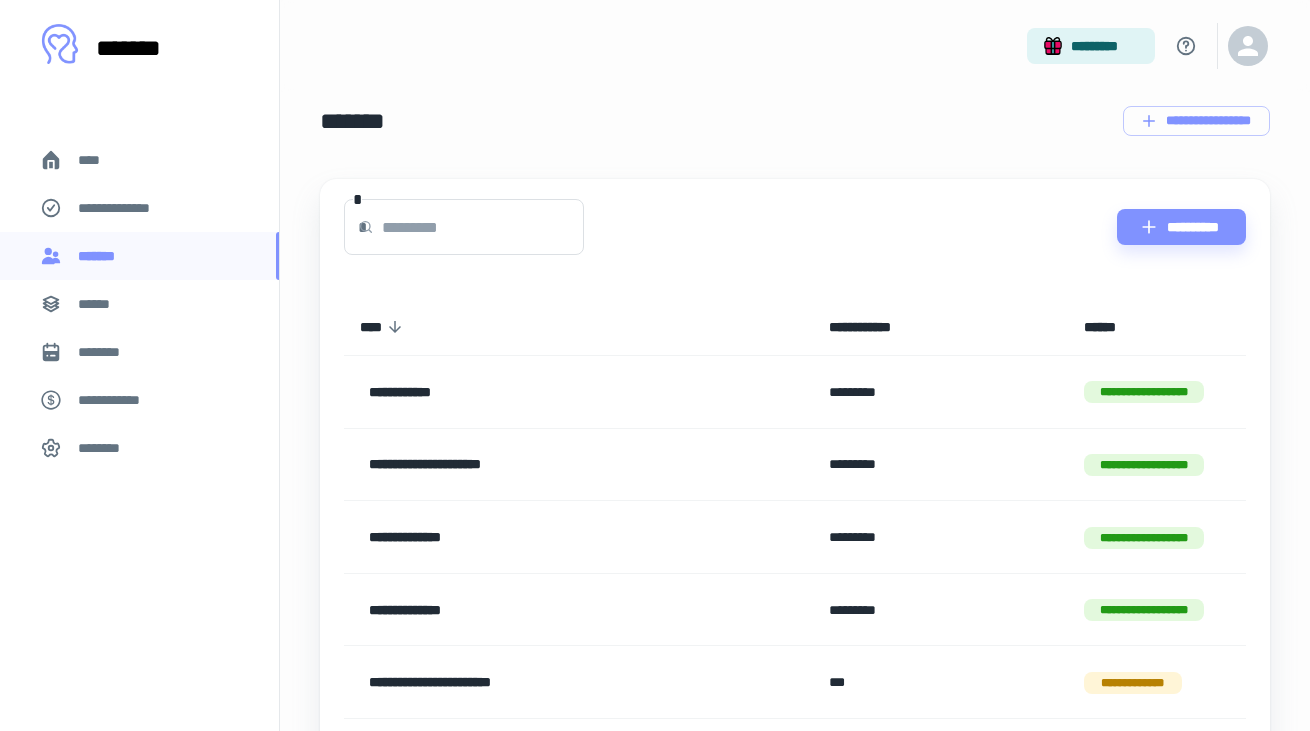 click on "**********" at bounding box center [578, 537] 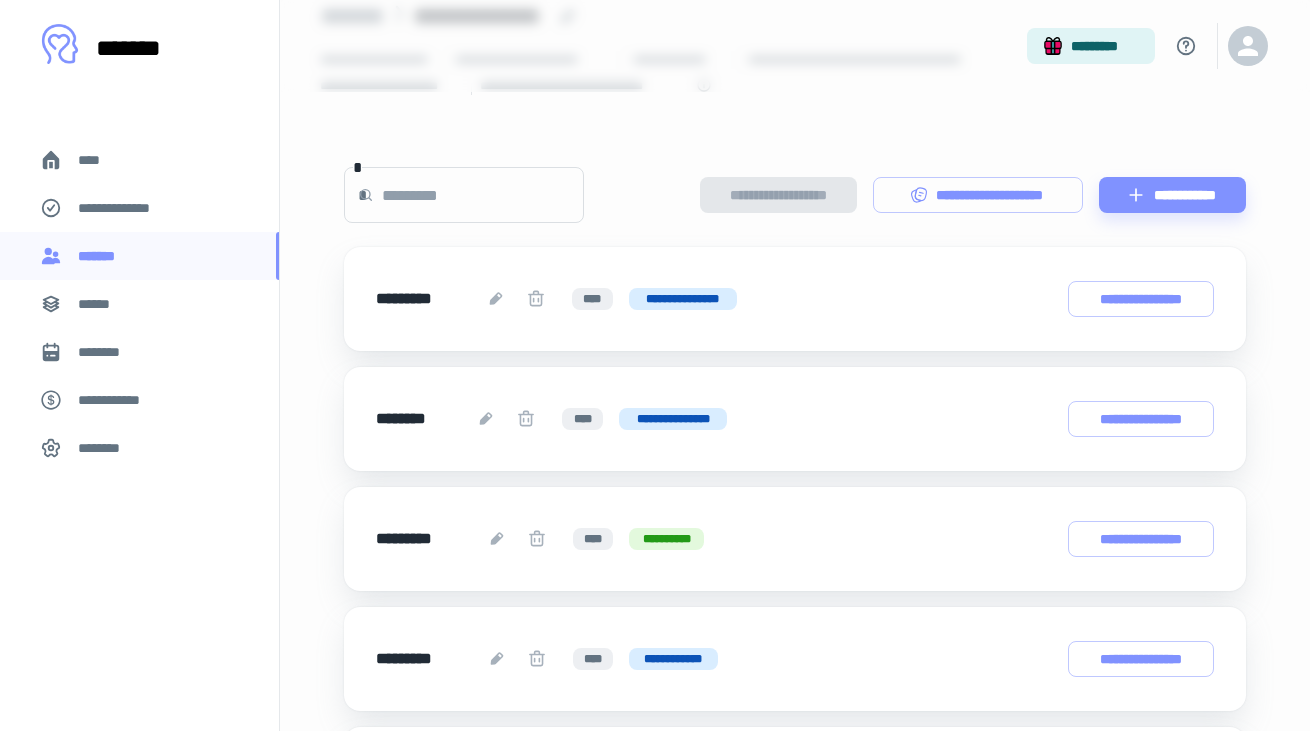 scroll, scrollTop: 125, scrollLeft: 0, axis: vertical 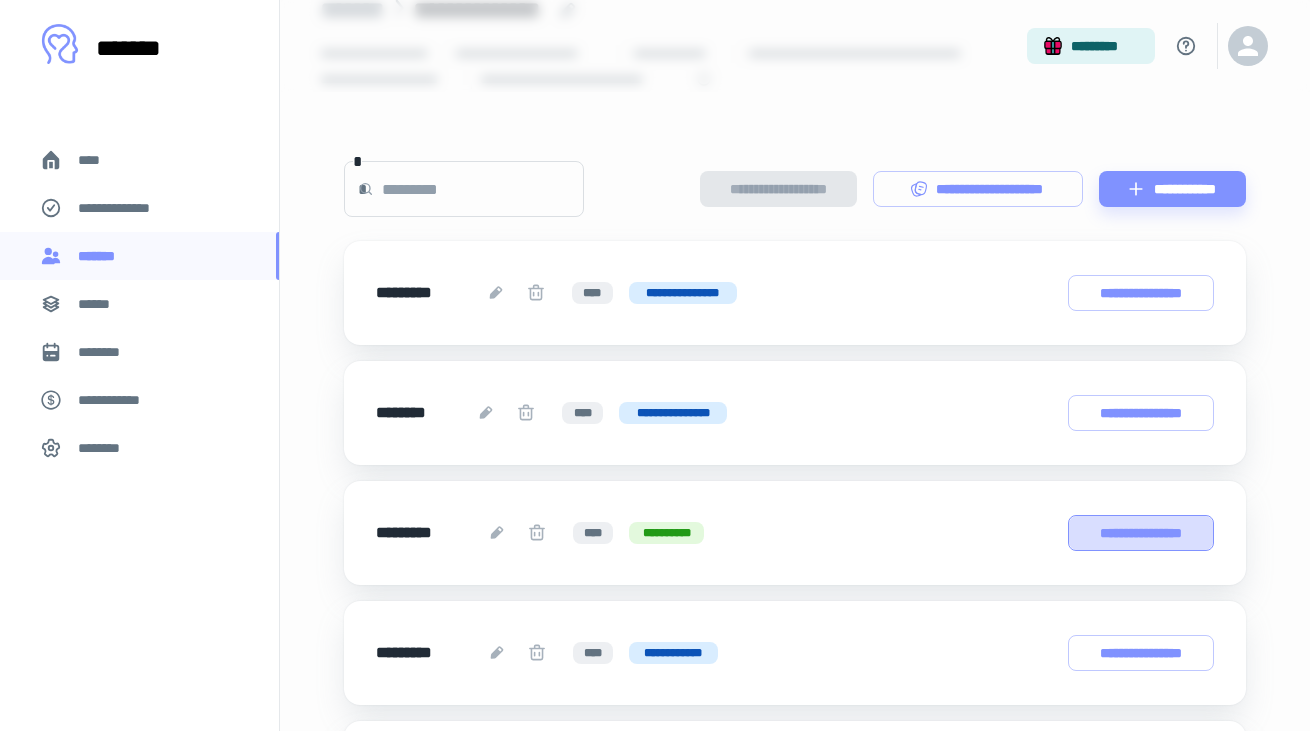 click on "**********" at bounding box center [1141, 533] 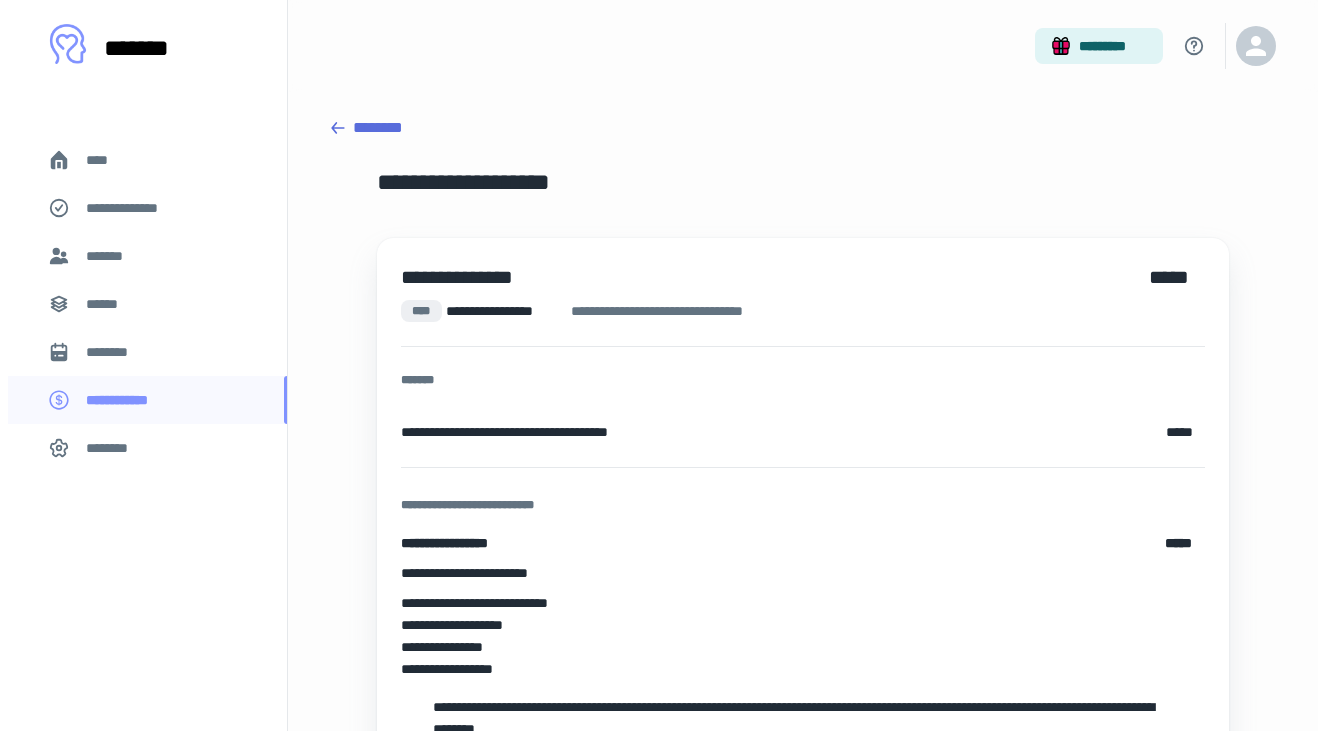 scroll, scrollTop: 0, scrollLeft: 0, axis: both 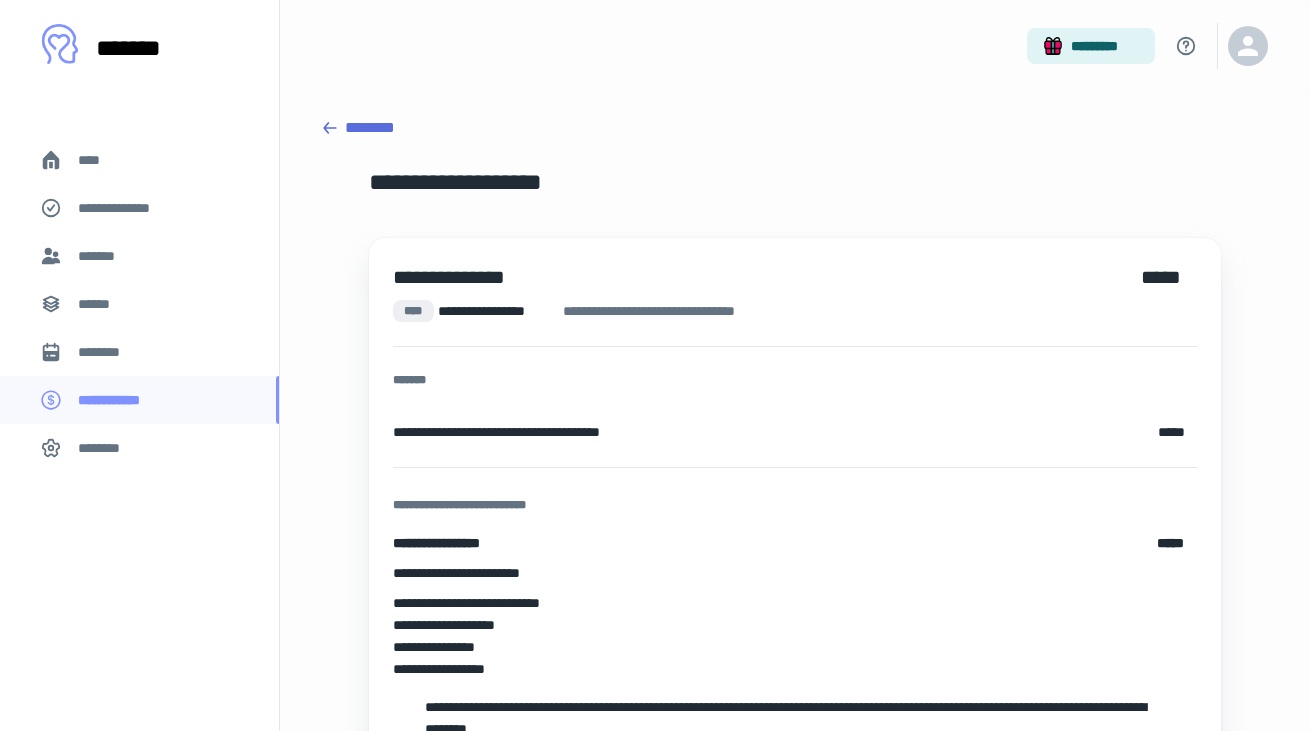 click on "********" at bounding box center (795, 128) 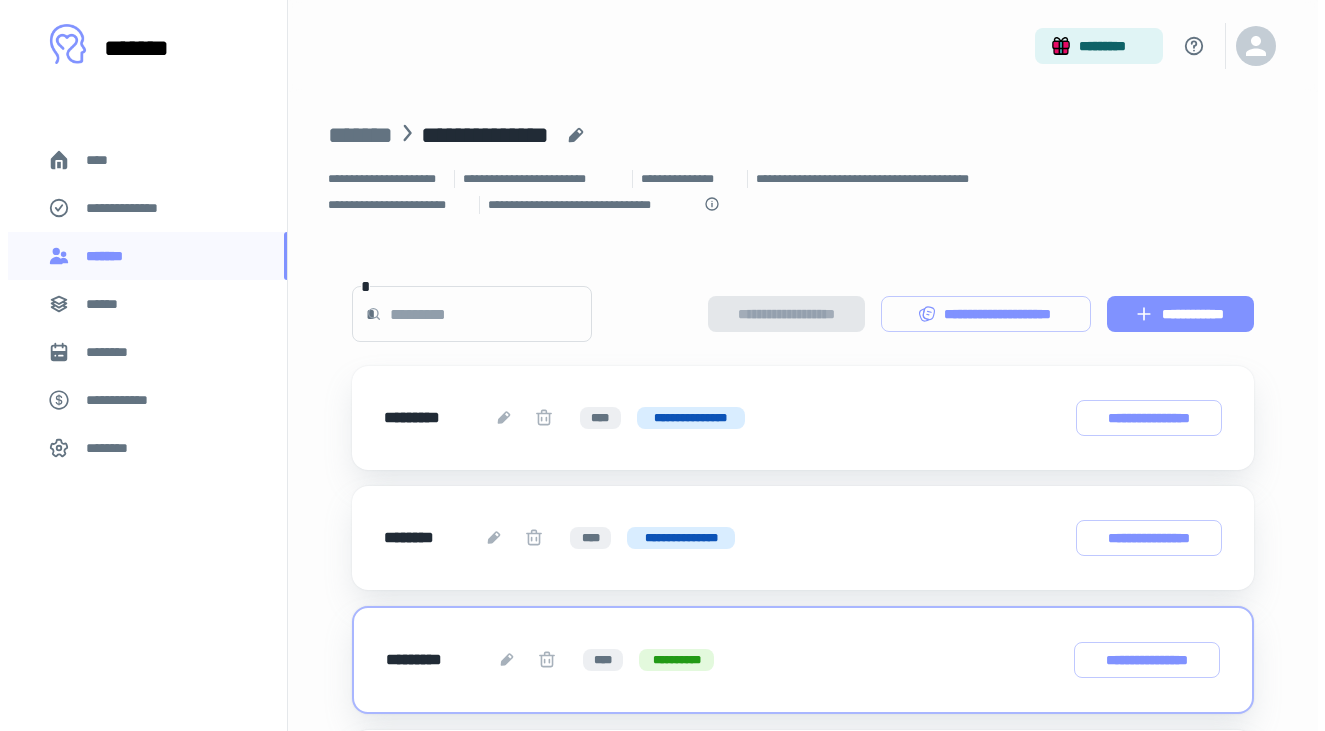 scroll, scrollTop: 0, scrollLeft: 0, axis: both 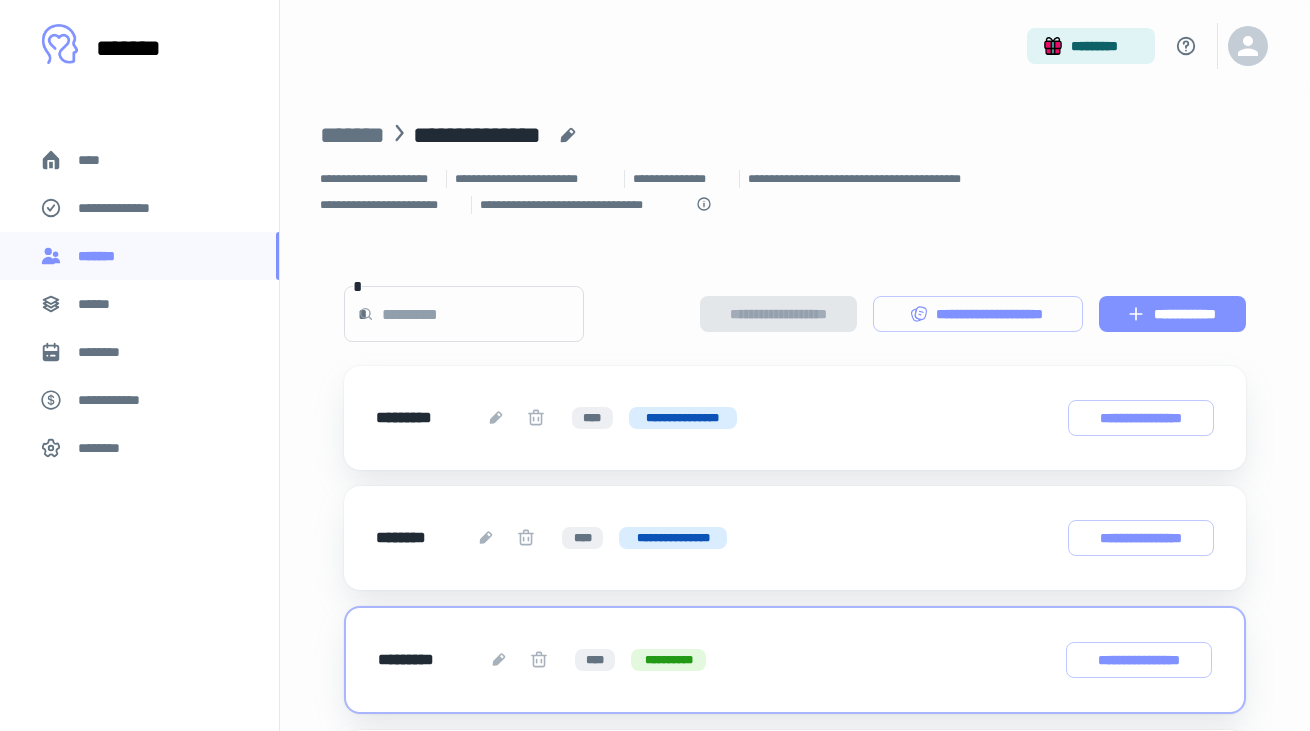click on "**********" at bounding box center [1172, 314] 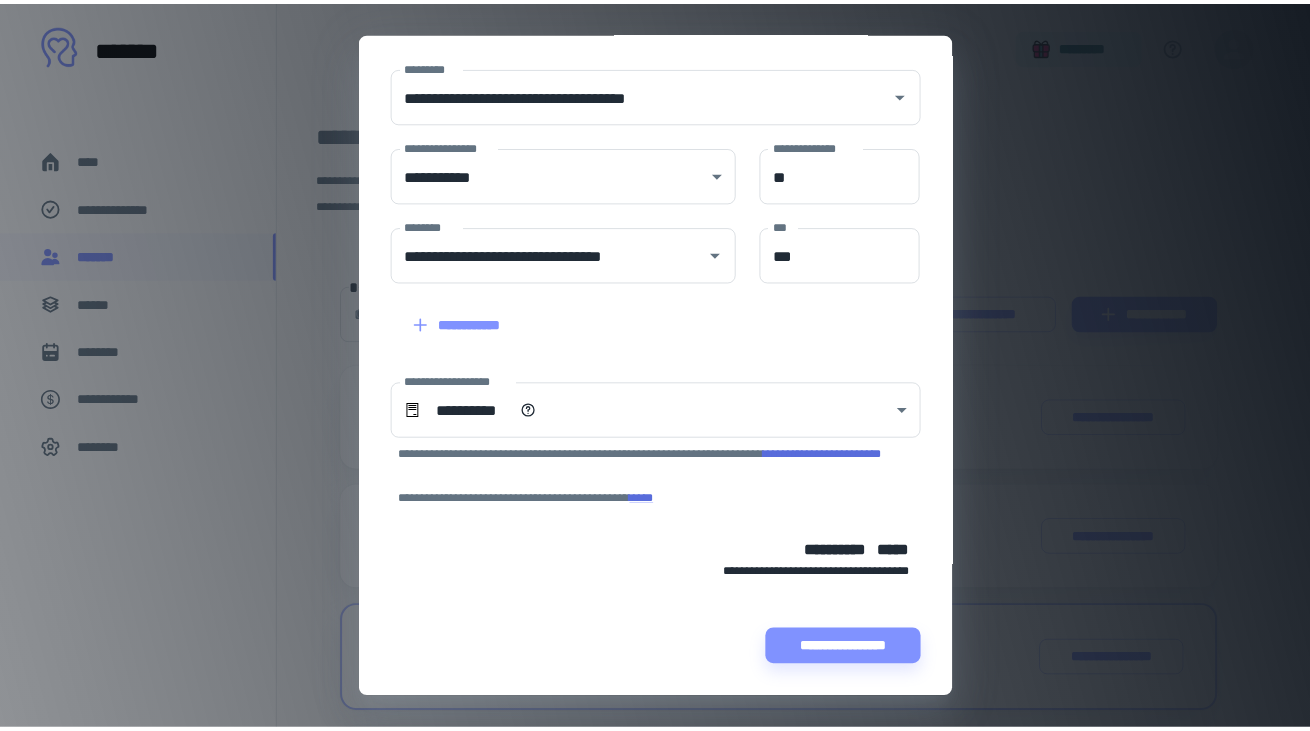 scroll, scrollTop: 237, scrollLeft: 0, axis: vertical 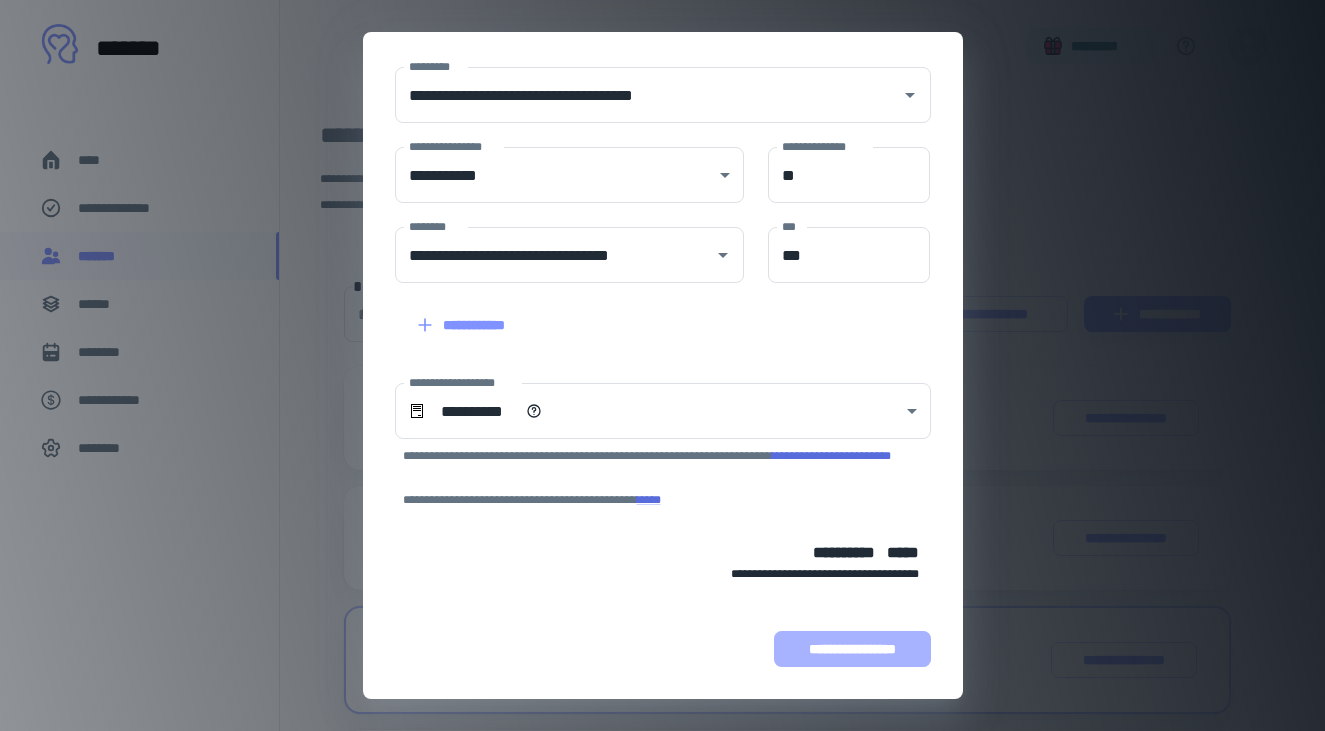 click on "**********" at bounding box center (852, 649) 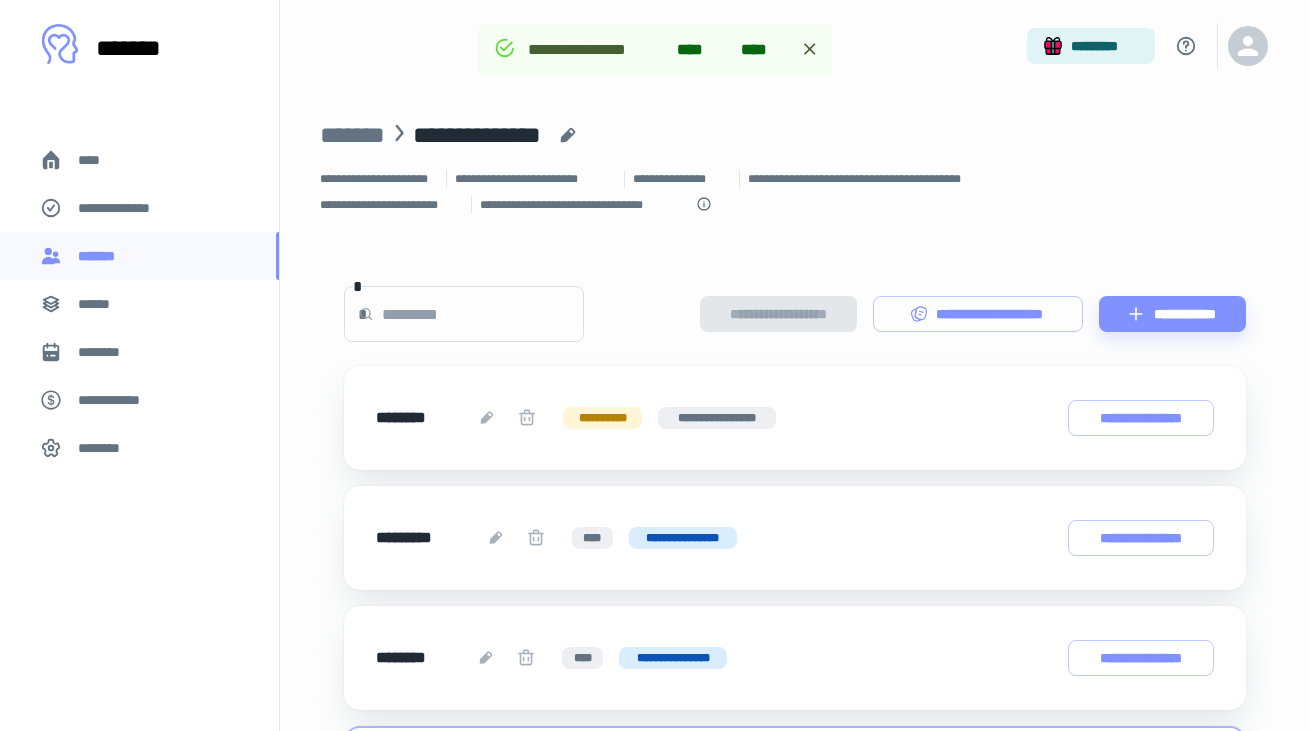 scroll, scrollTop: 0, scrollLeft: 0, axis: both 